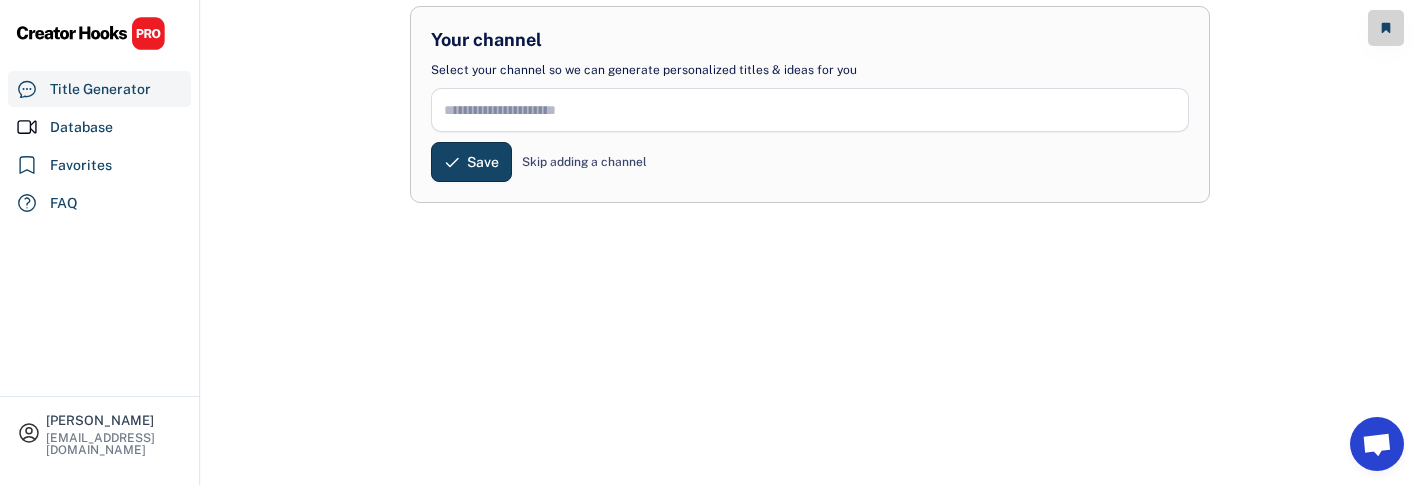 scroll, scrollTop: 265, scrollLeft: 0, axis: vertical 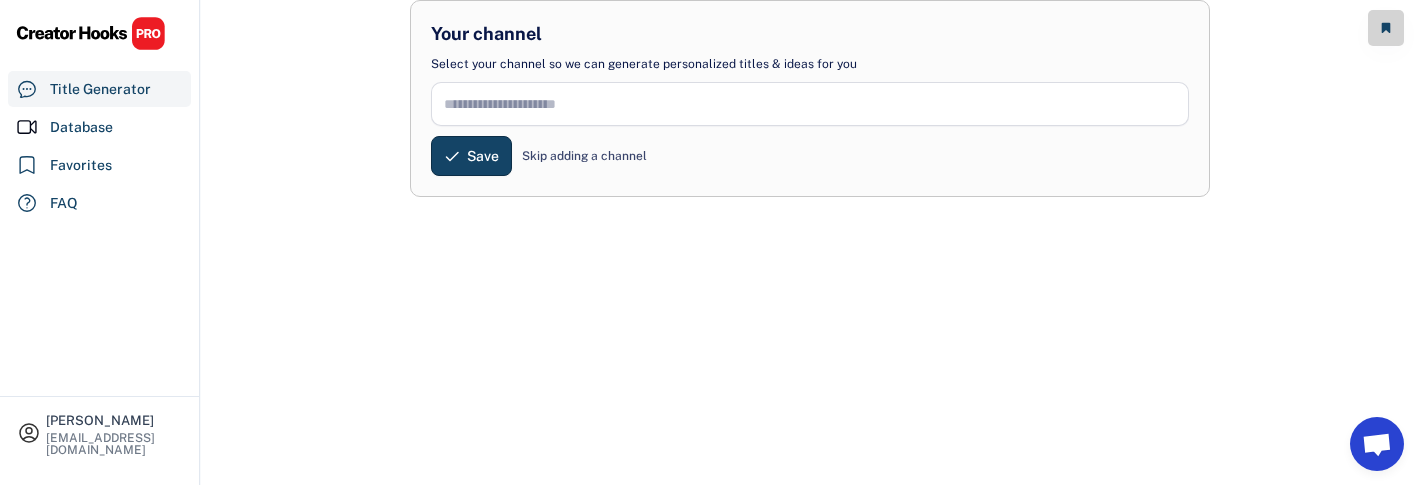 click on "Skip adding a channel" at bounding box center (584, 156) 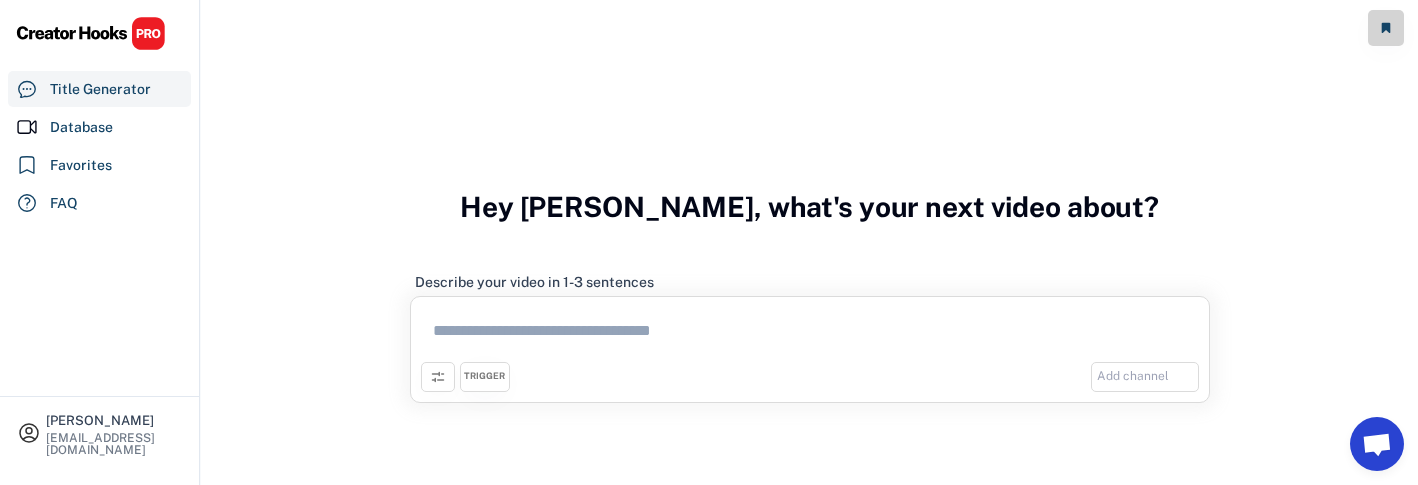 scroll, scrollTop: 129, scrollLeft: 0, axis: vertical 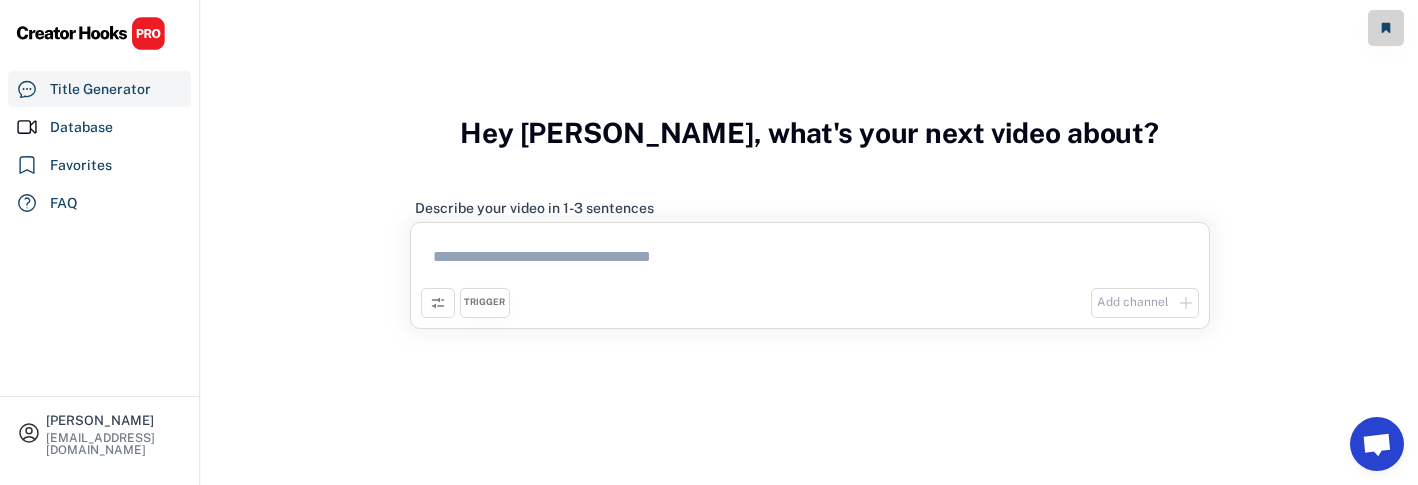 click at bounding box center [810, 260] 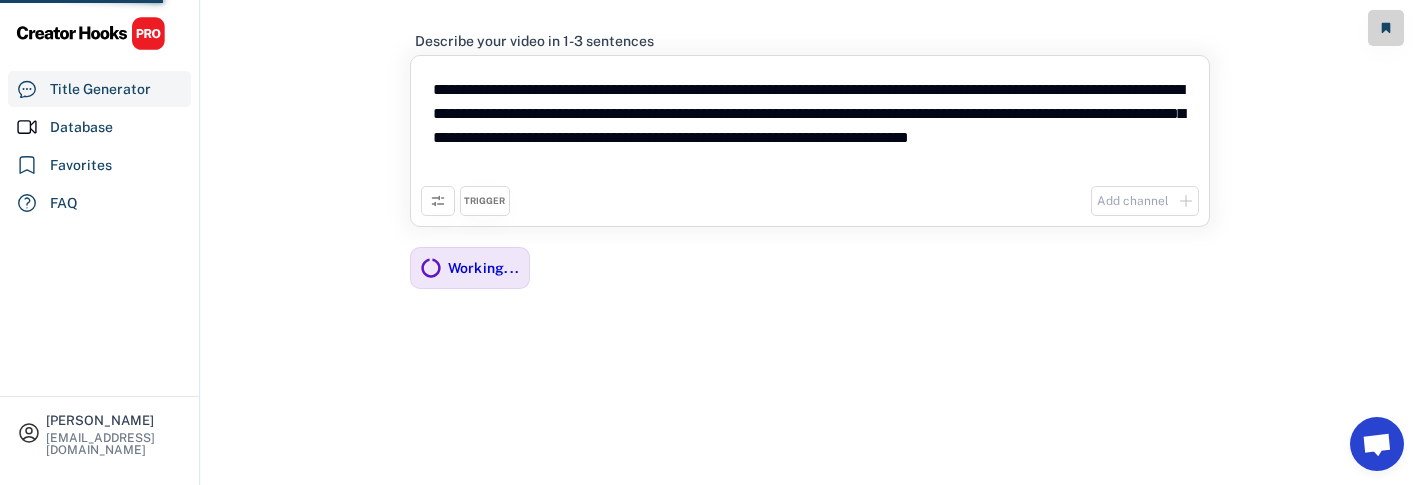 scroll, scrollTop: 215, scrollLeft: 0, axis: vertical 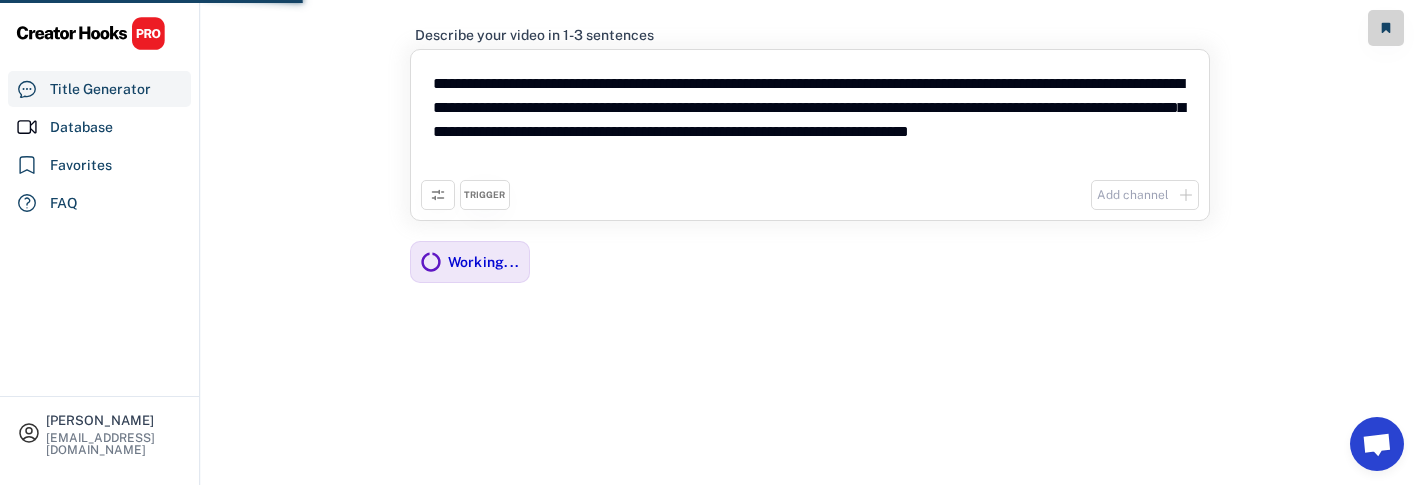 type on "**********" 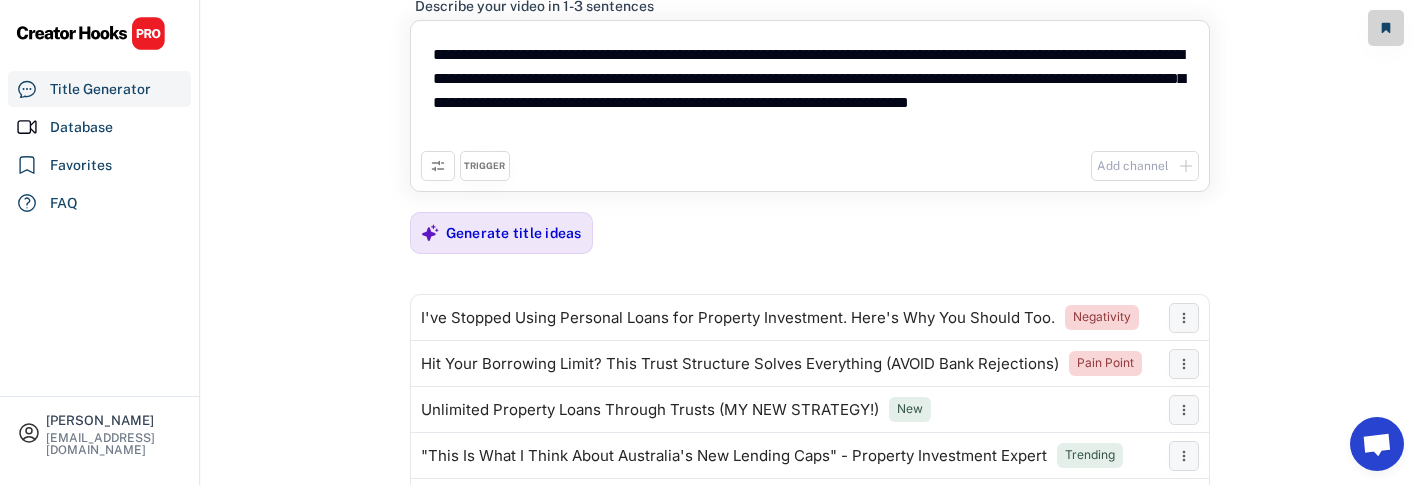 scroll, scrollTop: 41, scrollLeft: 0, axis: vertical 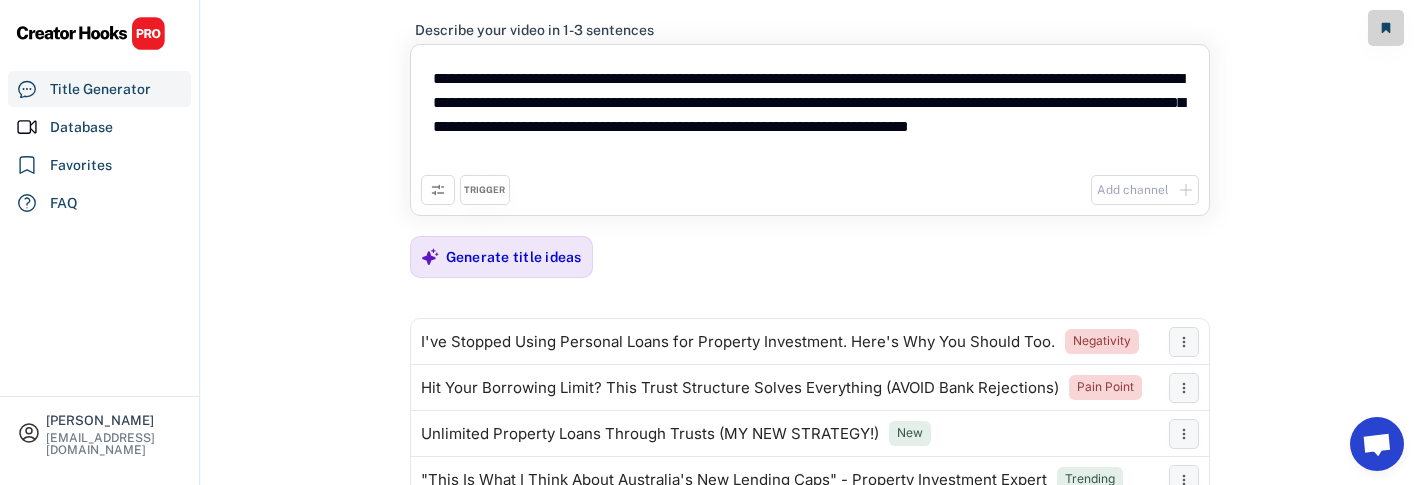 click on "**********" at bounding box center (810, 130) 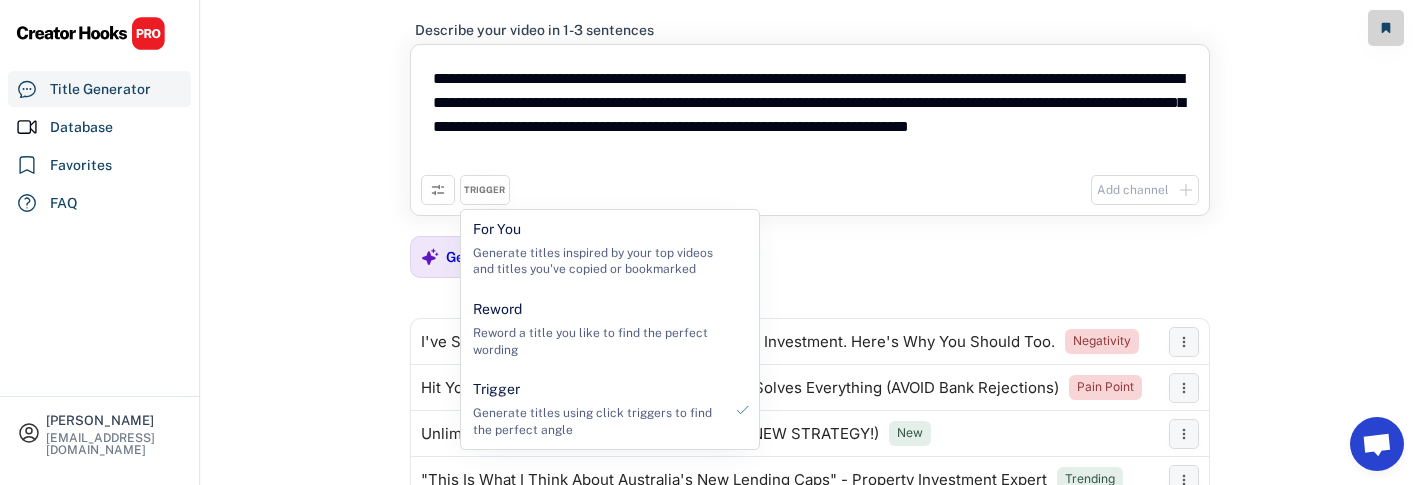 click on "**********" at bounding box center [810, 115] 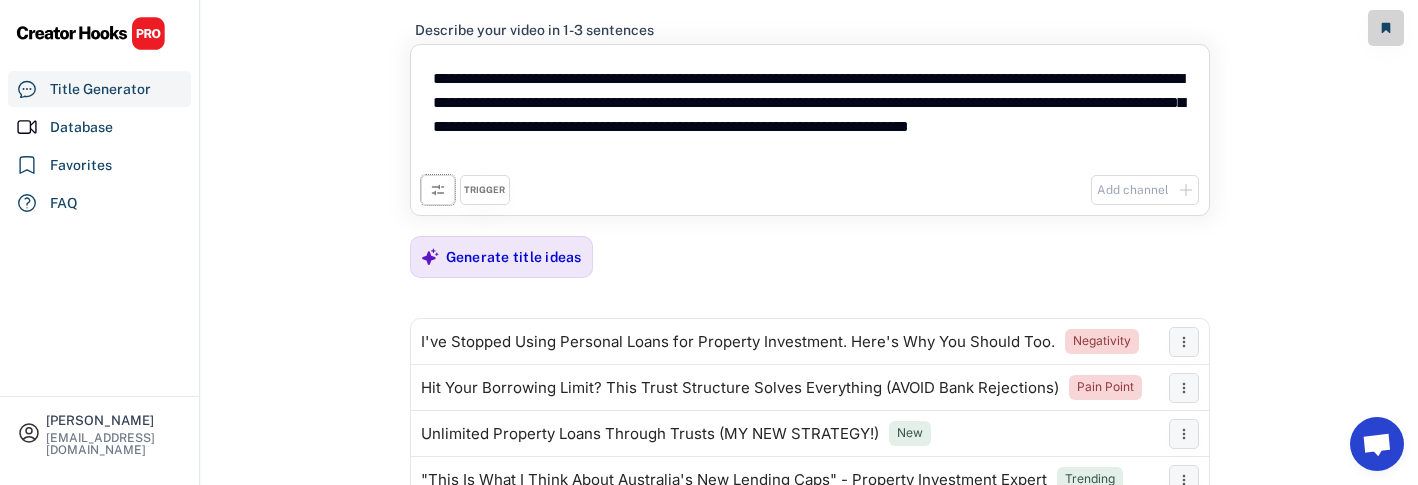 click 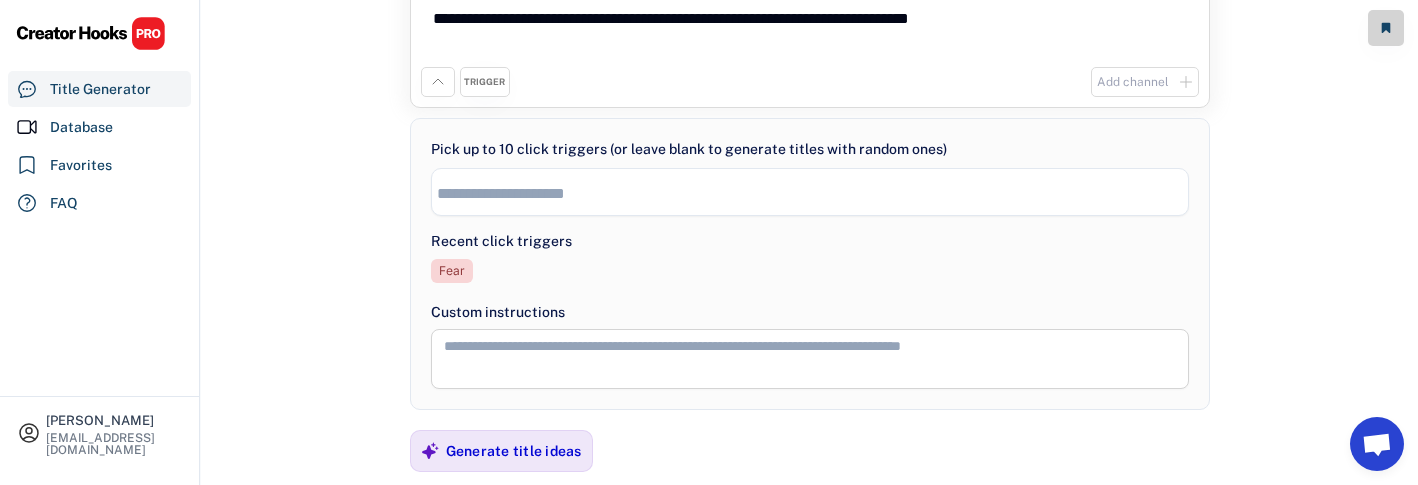 scroll, scrollTop: 150, scrollLeft: 0, axis: vertical 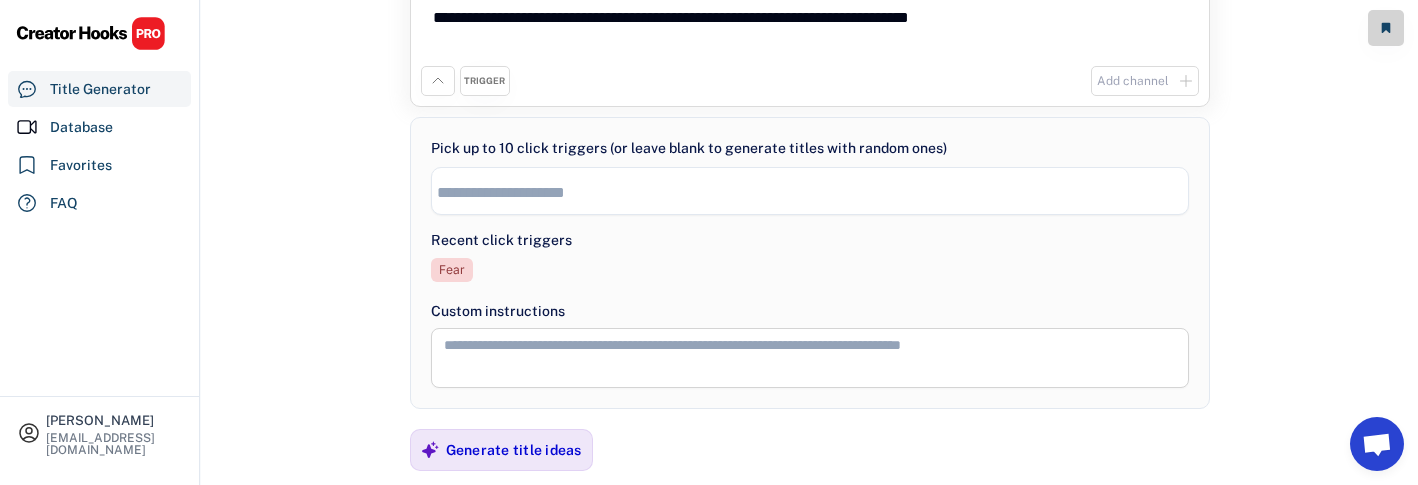 click on "Fear" at bounding box center [810, 271] 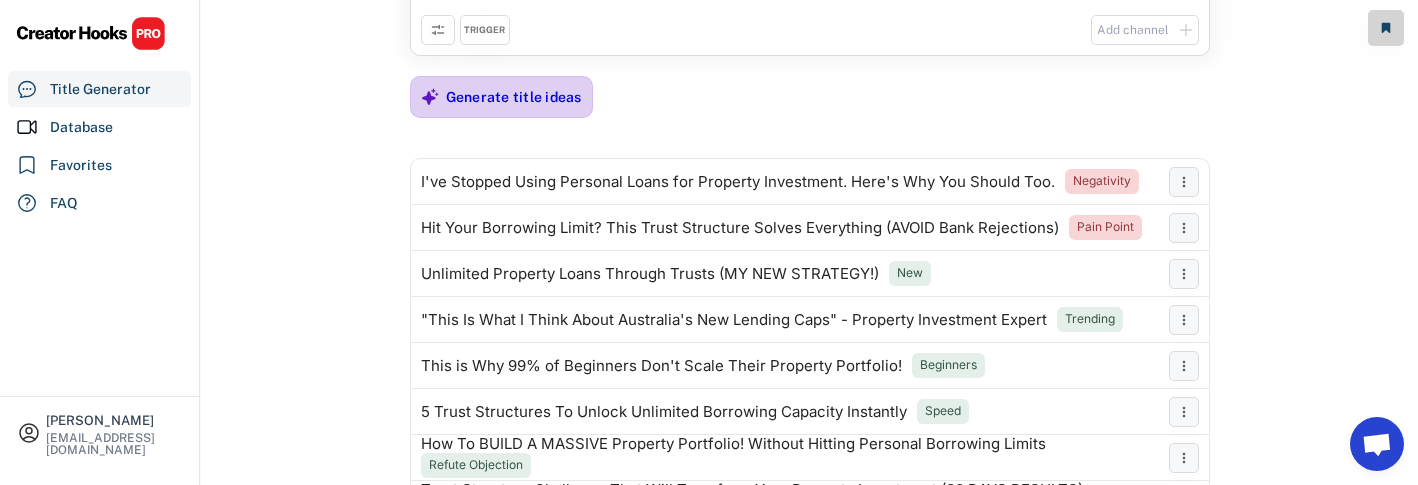 scroll, scrollTop: 207, scrollLeft: 0, axis: vertical 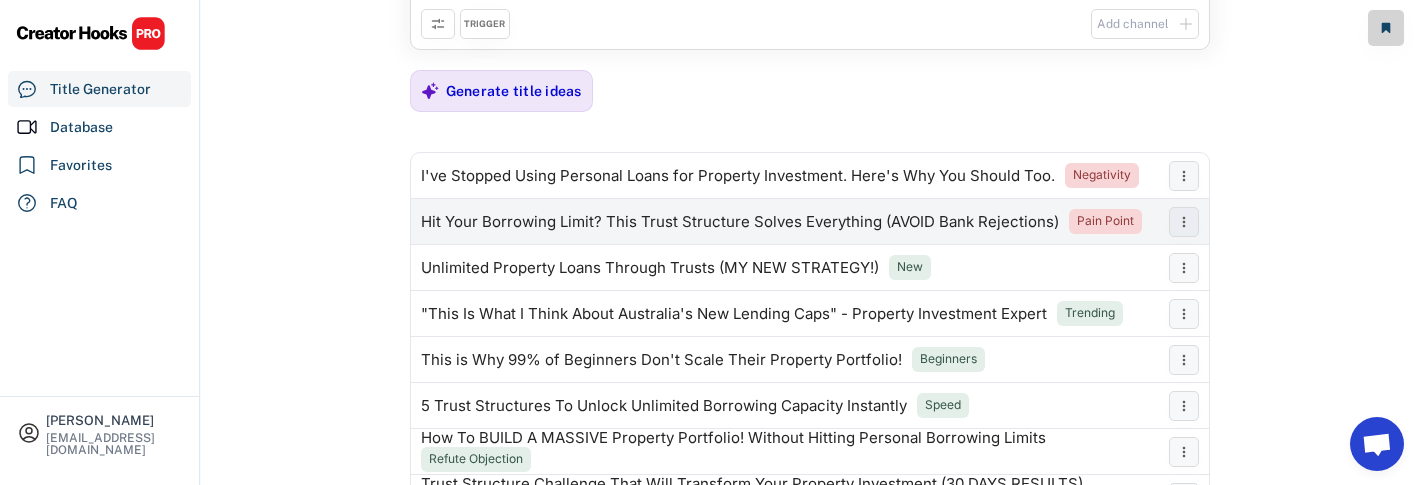 click on "Hit Your Borrowing Limit? This Trust Structure Solves Everything (AVOID Bank Rejections)" at bounding box center (740, 222) 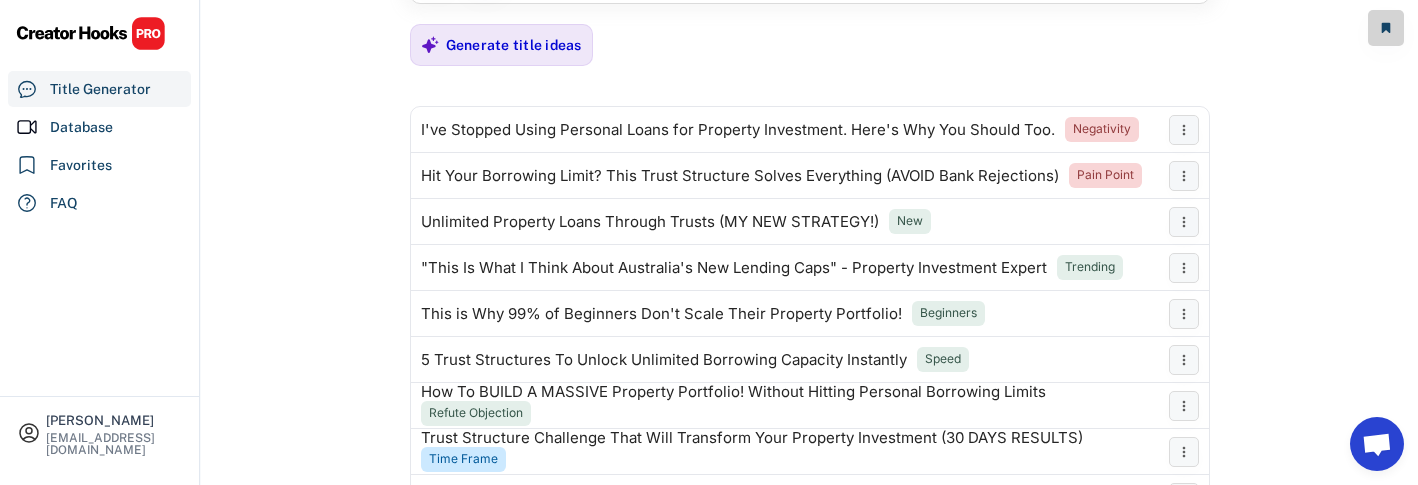 scroll, scrollTop: 255, scrollLeft: 0, axis: vertical 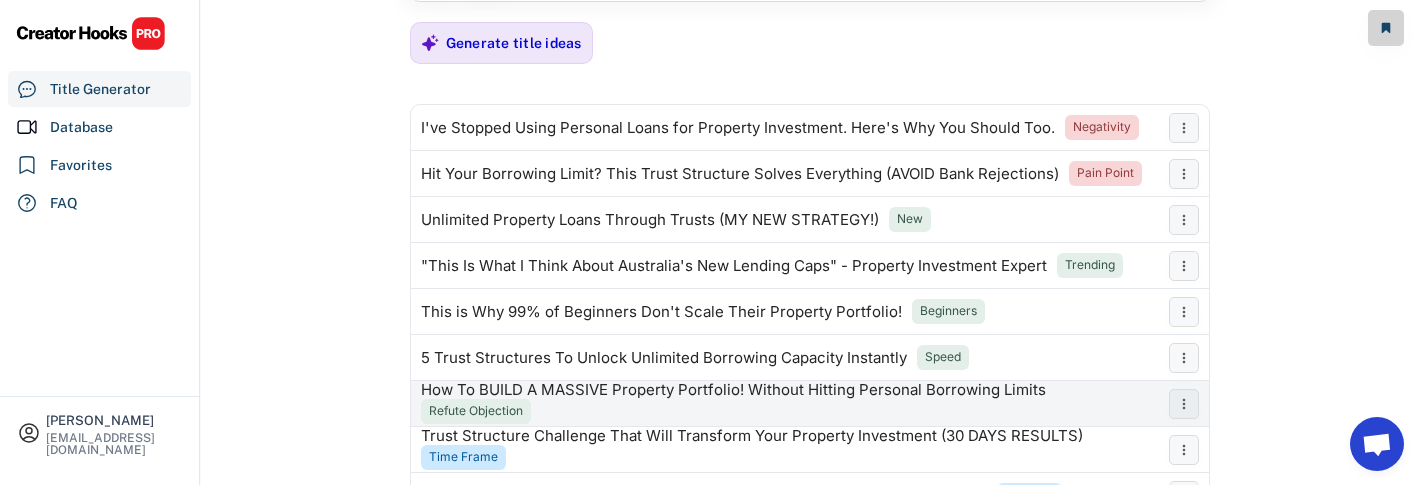 click on "How To BUILD A MASSIVE Property Portfolio! Without Hitting Personal Borrowing Limits" at bounding box center [733, 390] 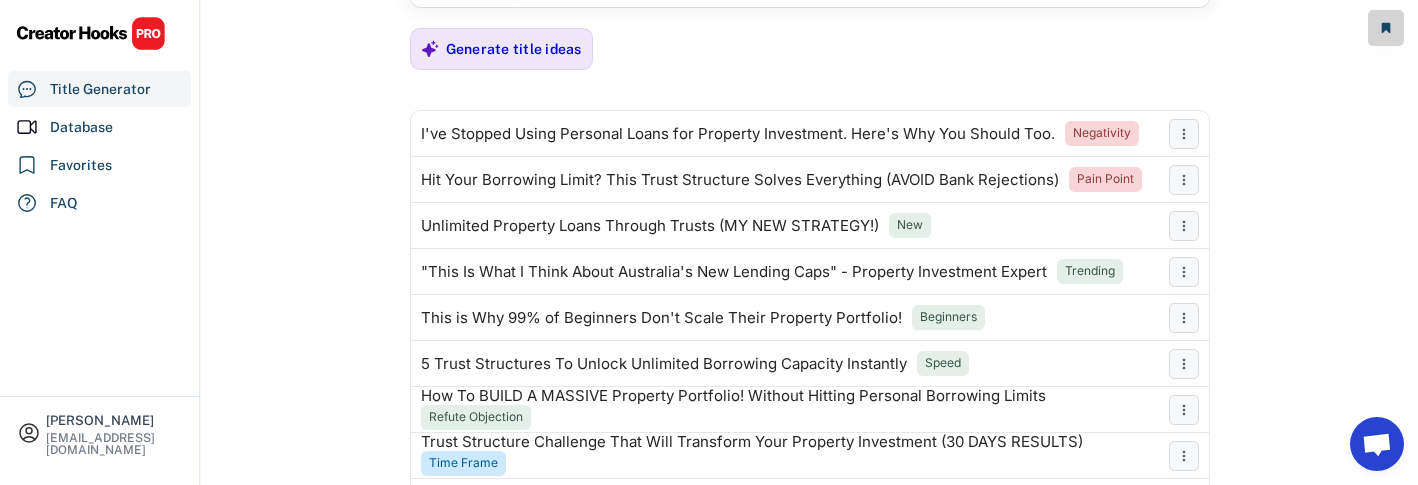 scroll, scrollTop: 0, scrollLeft: 0, axis: both 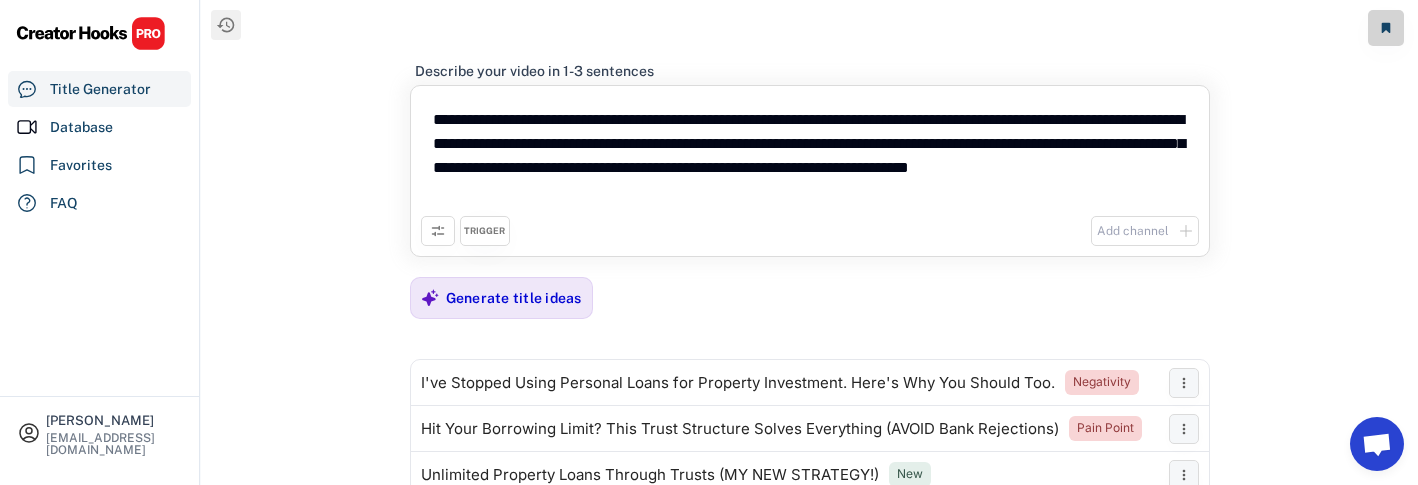 click 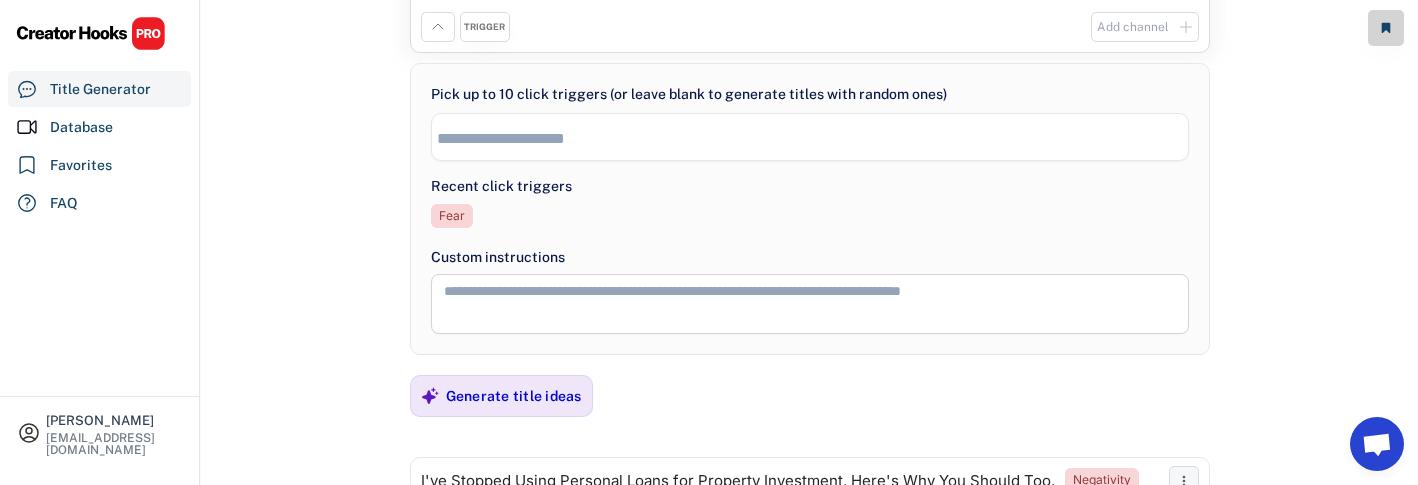scroll, scrollTop: 208, scrollLeft: 0, axis: vertical 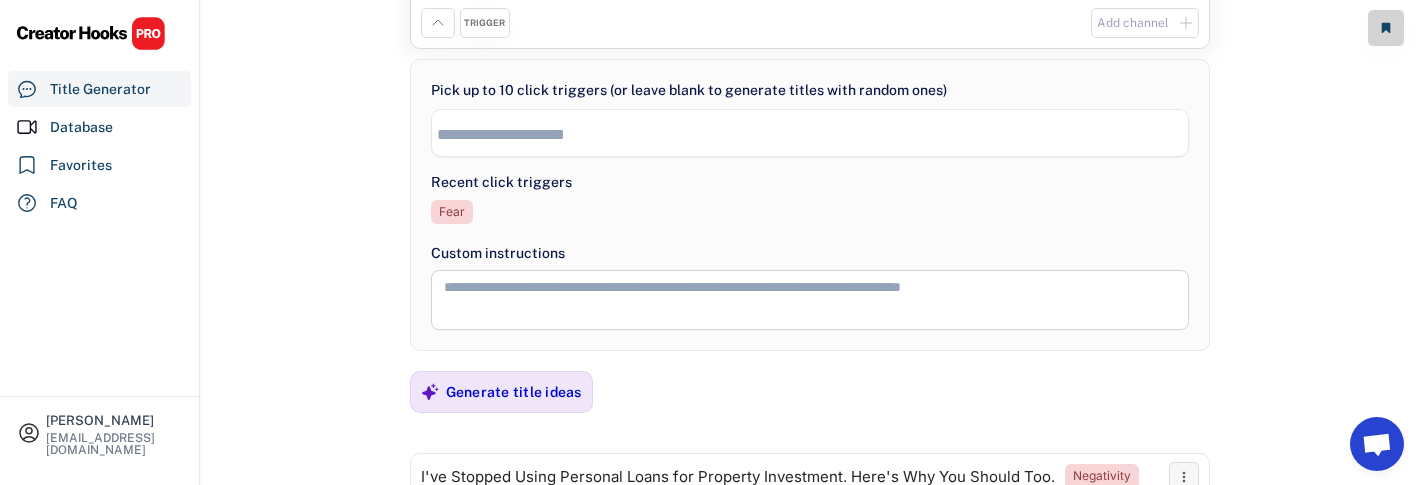 click at bounding box center [810, 300] 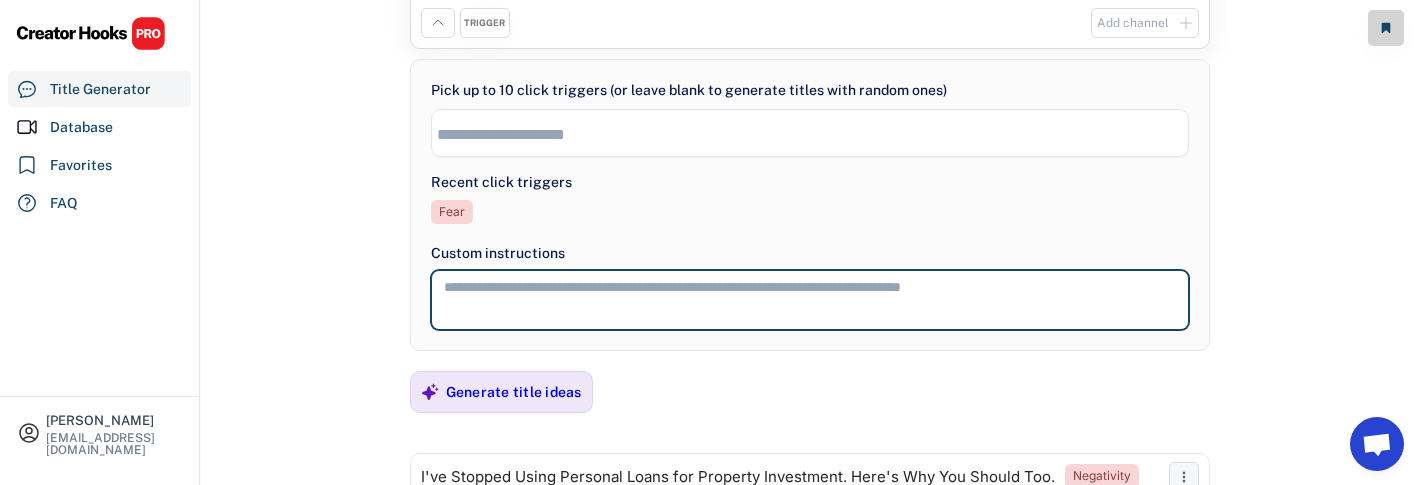 paste on "**********" 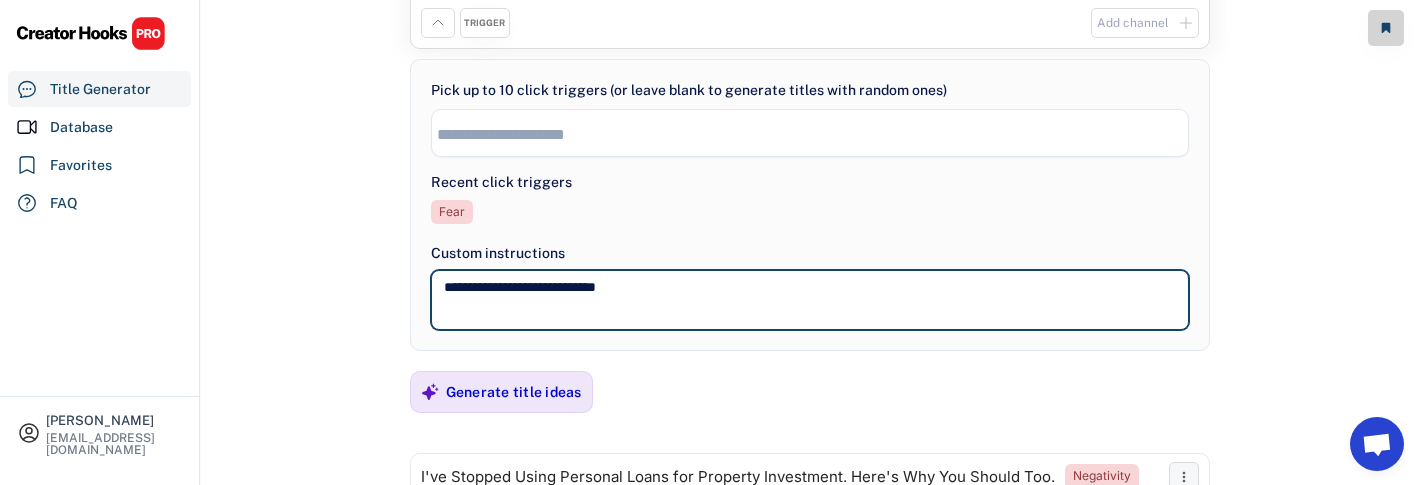 type on "**********" 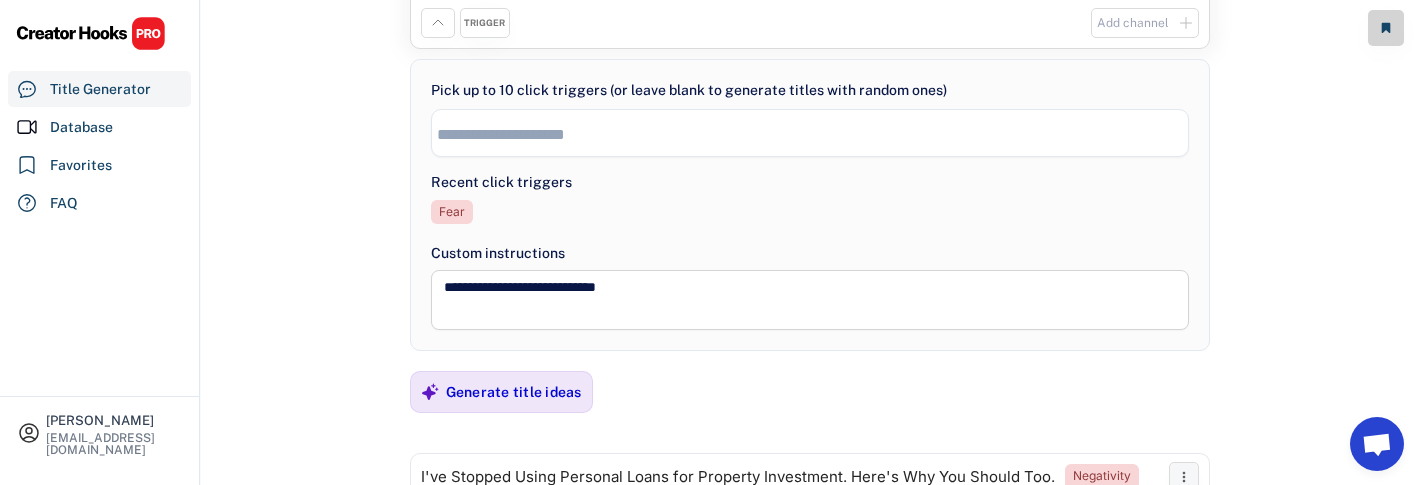click on "Fear" 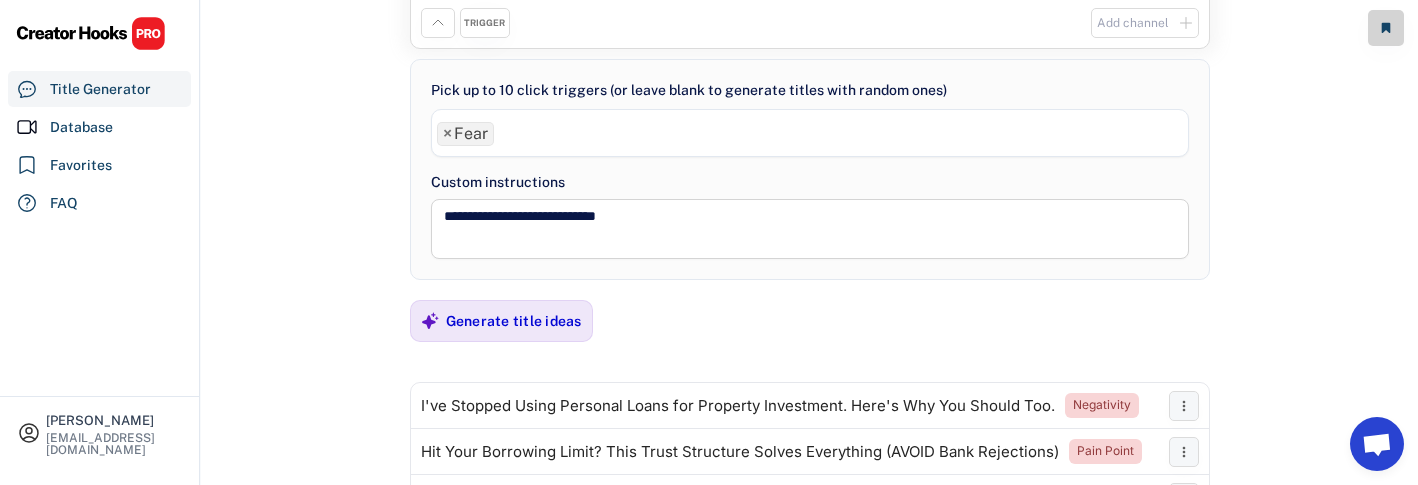 scroll, scrollTop: 272, scrollLeft: 0, axis: vertical 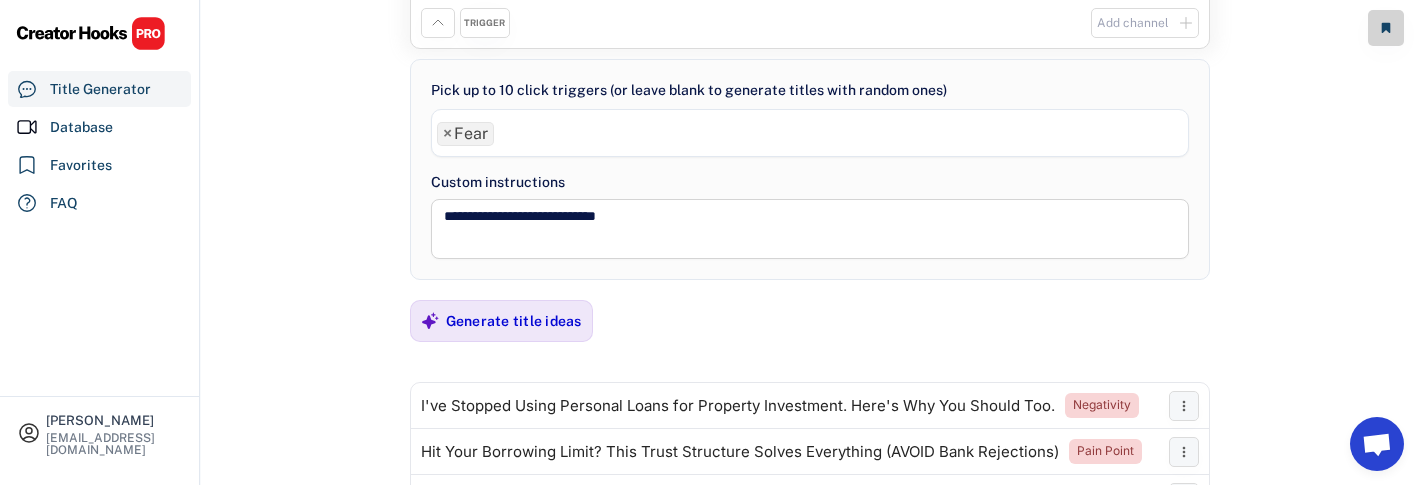 click on "× Fear" at bounding box center [810, 131] 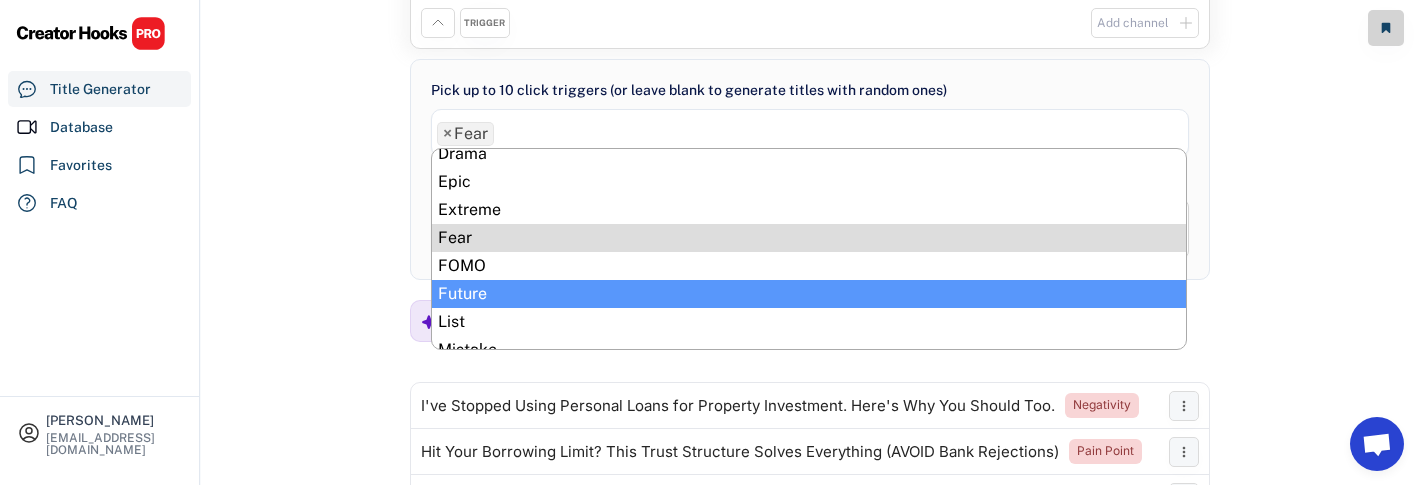 scroll, scrollTop: 312, scrollLeft: 0, axis: vertical 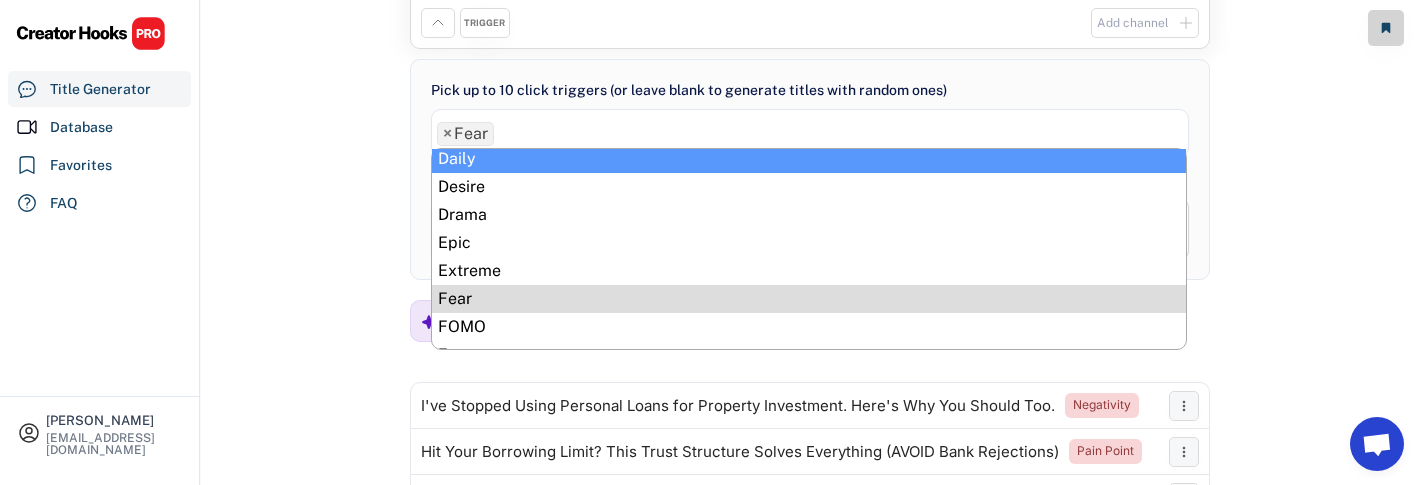 click on "×" at bounding box center [447, 134] 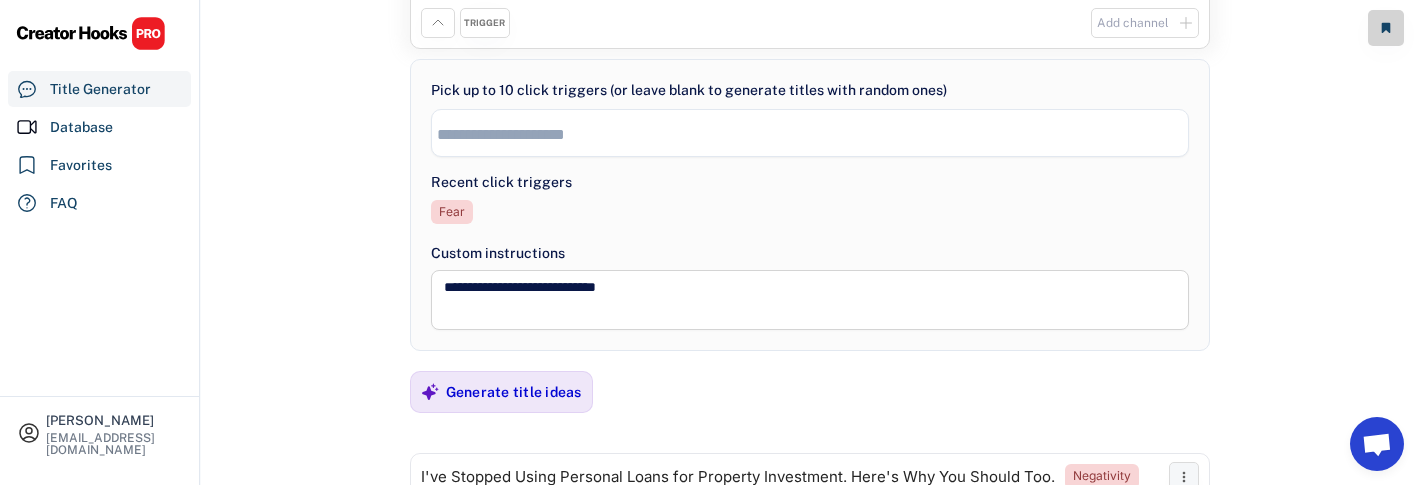 click on "**********" at bounding box center (809, 175) 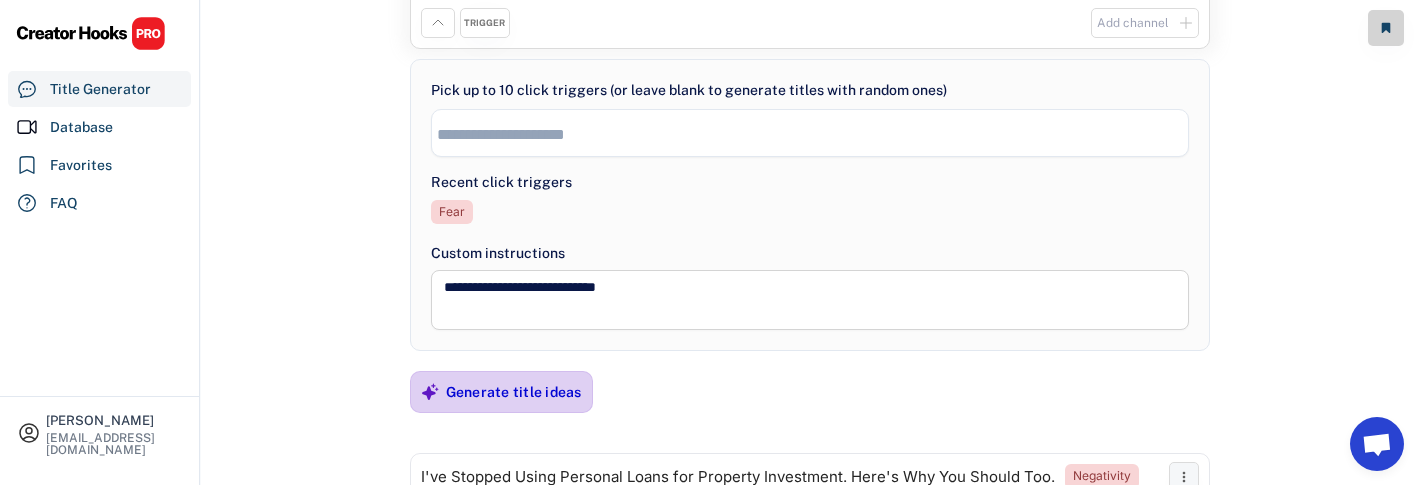 click on "Generate title ideas" at bounding box center [514, 392] 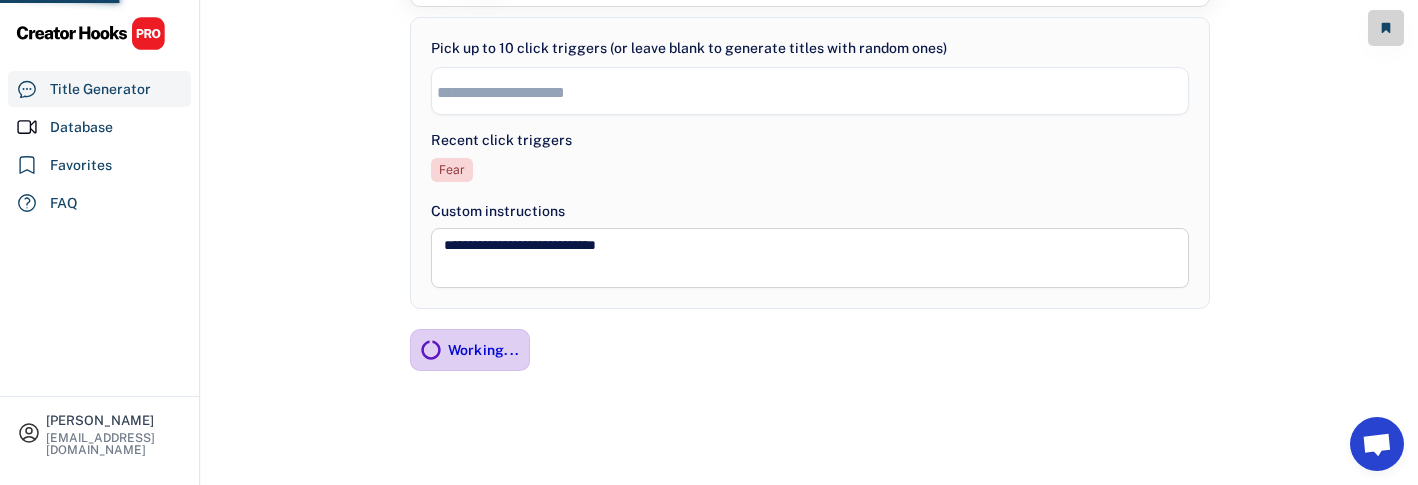 scroll, scrollTop: 282, scrollLeft: 0, axis: vertical 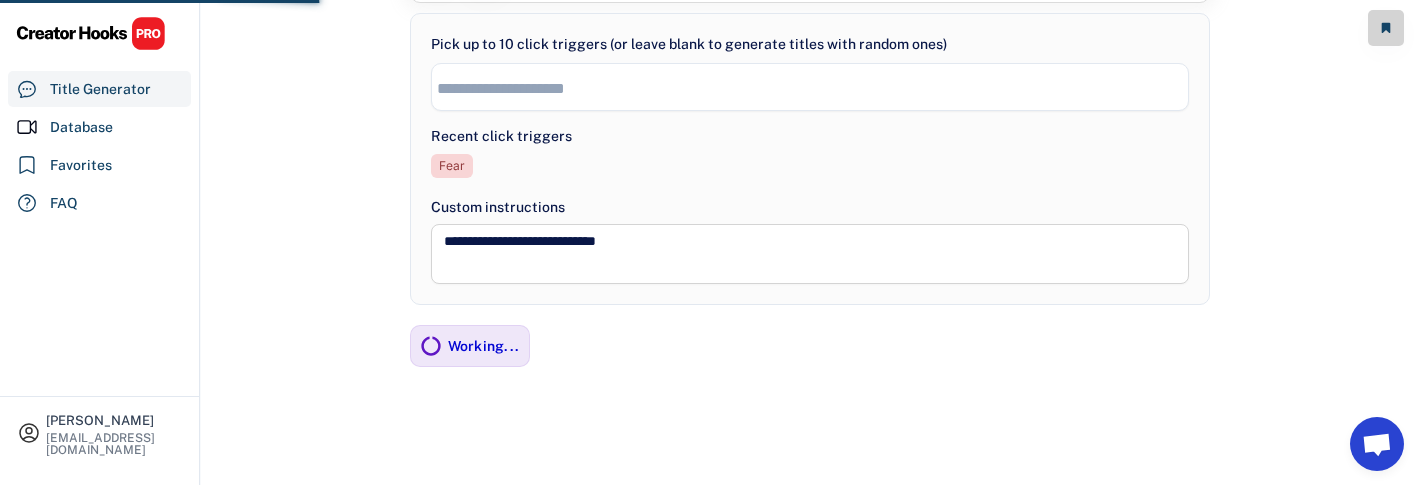 click on "**********" at bounding box center (810, 254) 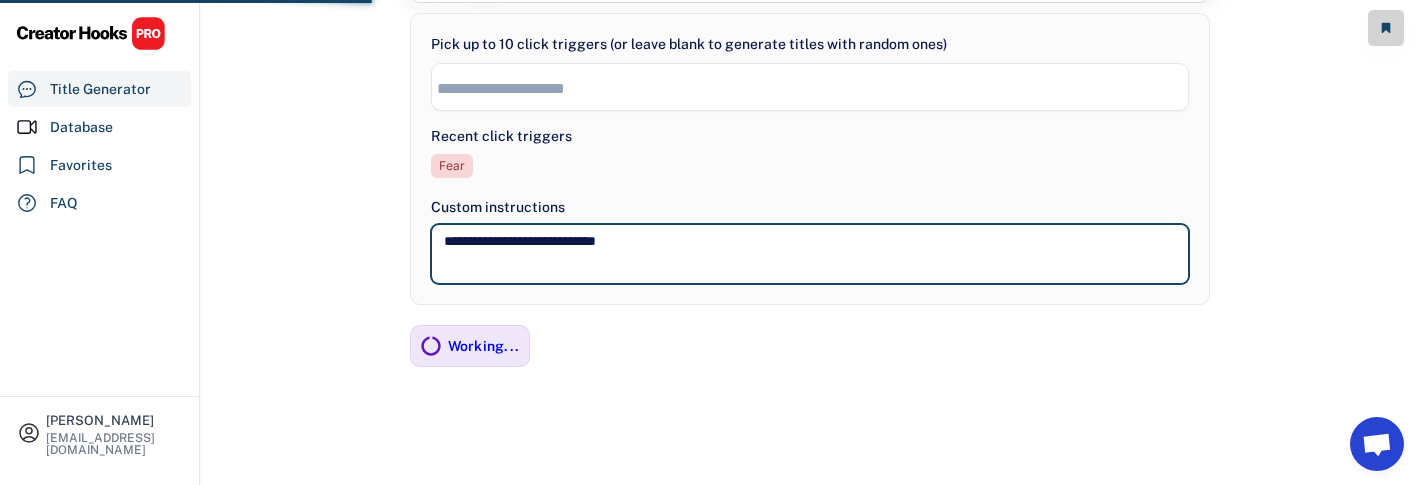 click on "**********" at bounding box center (810, 254) 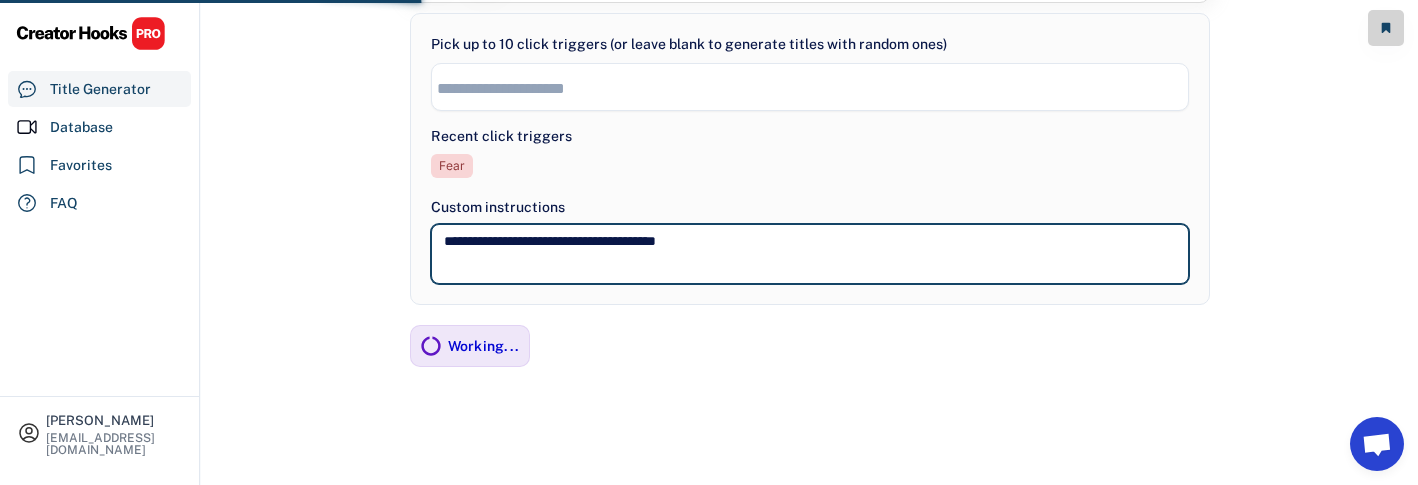 click on "**********" at bounding box center [810, 254] 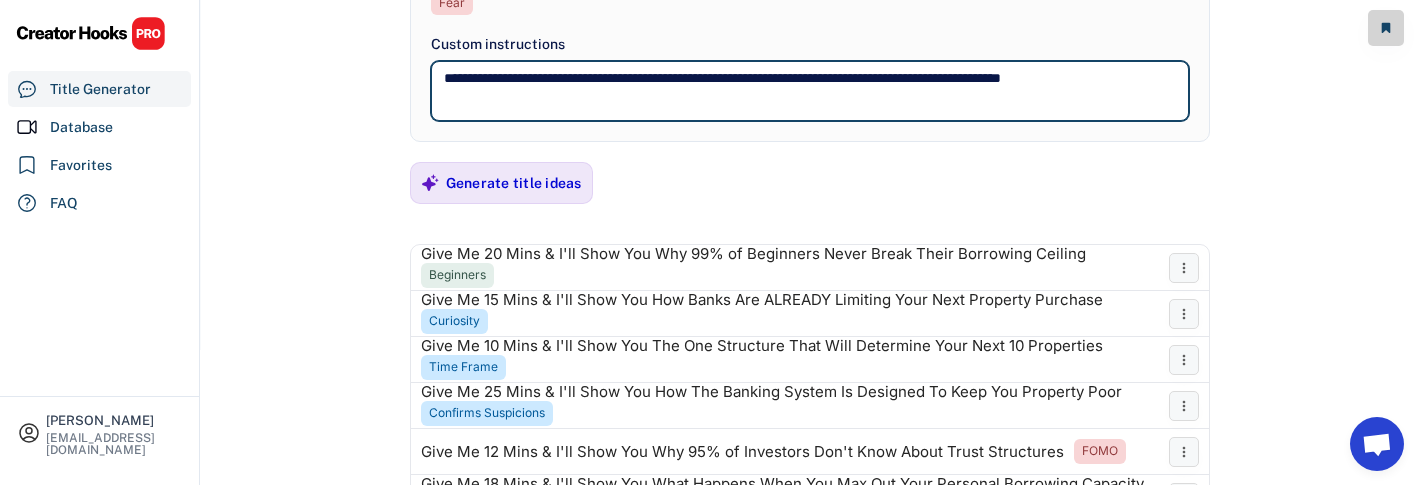 scroll, scrollTop: 418, scrollLeft: 0, axis: vertical 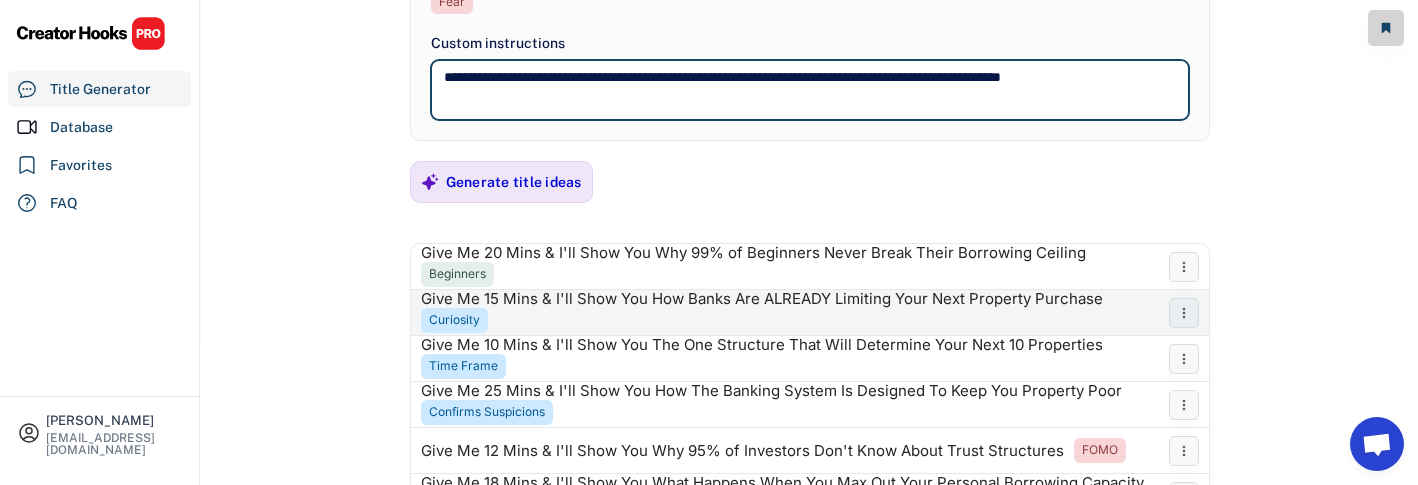type on "**********" 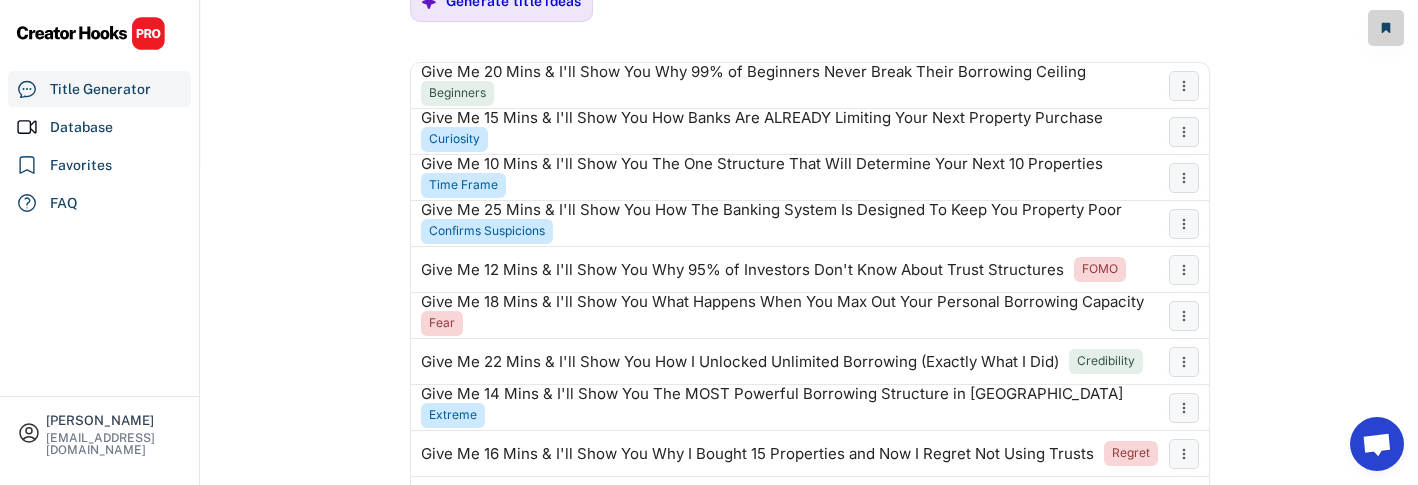 scroll, scrollTop: 648, scrollLeft: 0, axis: vertical 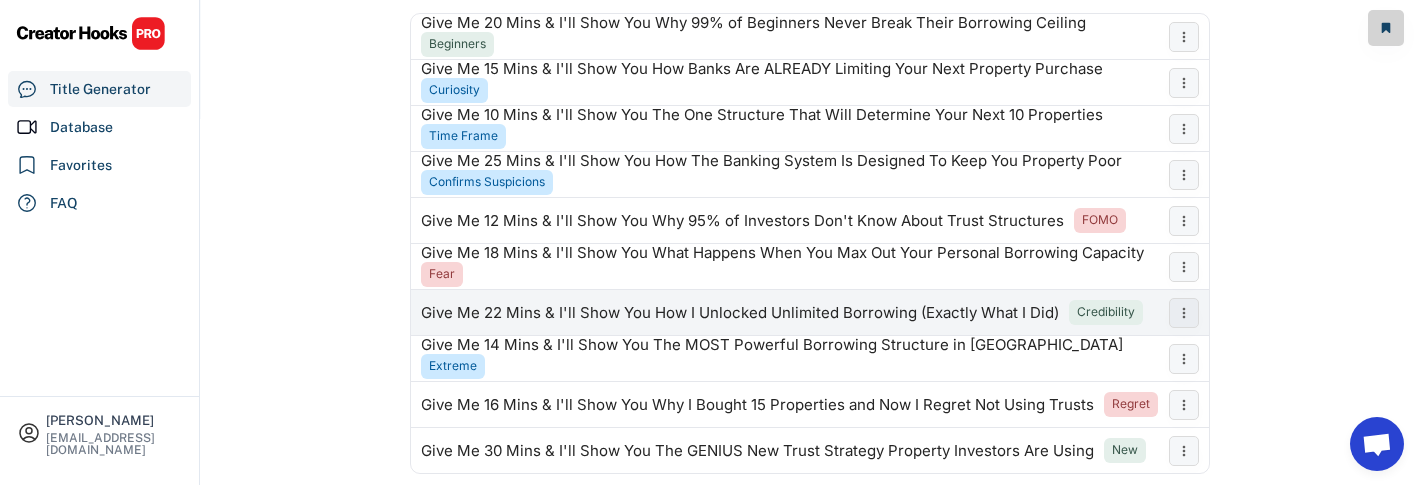 click on "Give Me 22 Mins & I'll Show You How I Unlocked Unlimited Borrowing (Exactly What I Did)" at bounding box center (740, 313) 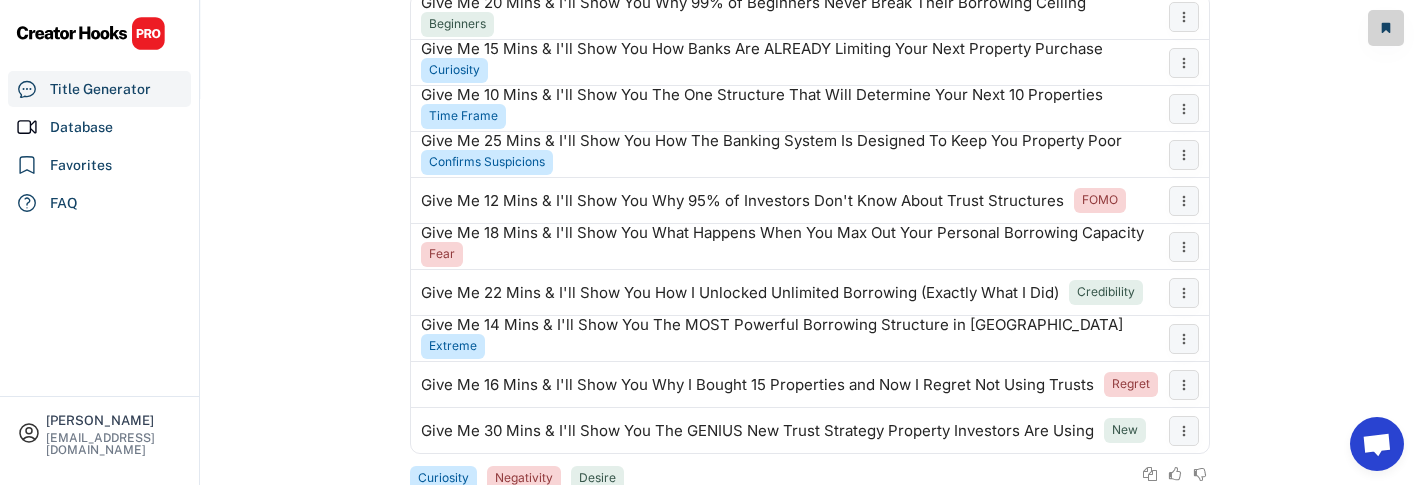 scroll, scrollTop: 669, scrollLeft: 0, axis: vertical 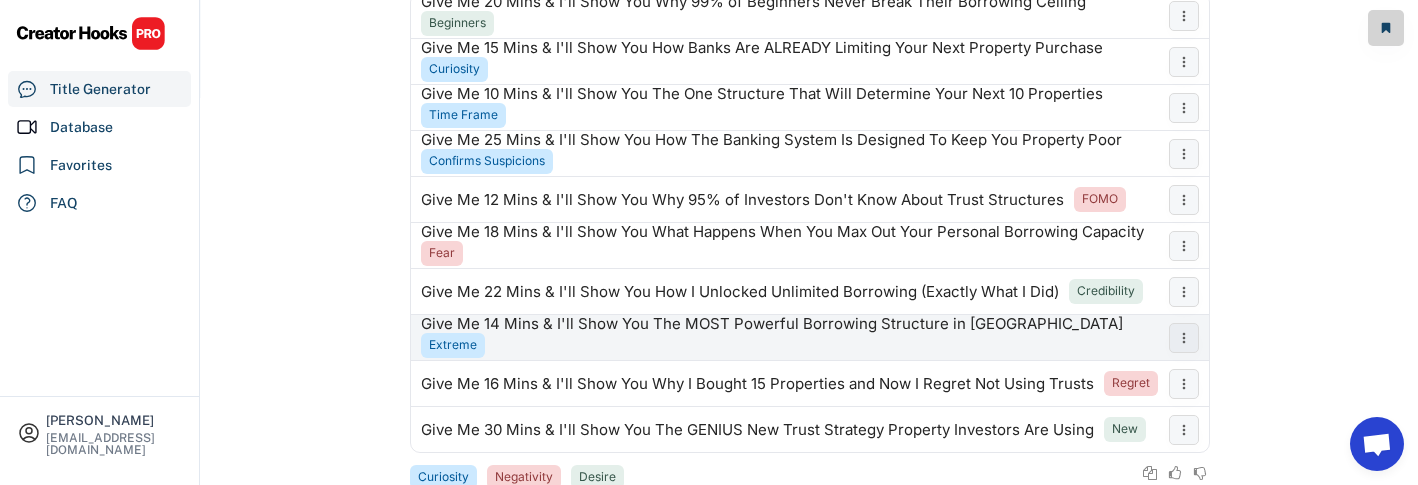 click on "Give Me 14 Mins & I'll Show You The MOST Powerful Borrowing Structure in [GEOGRAPHIC_DATA]" at bounding box center (772, 324) 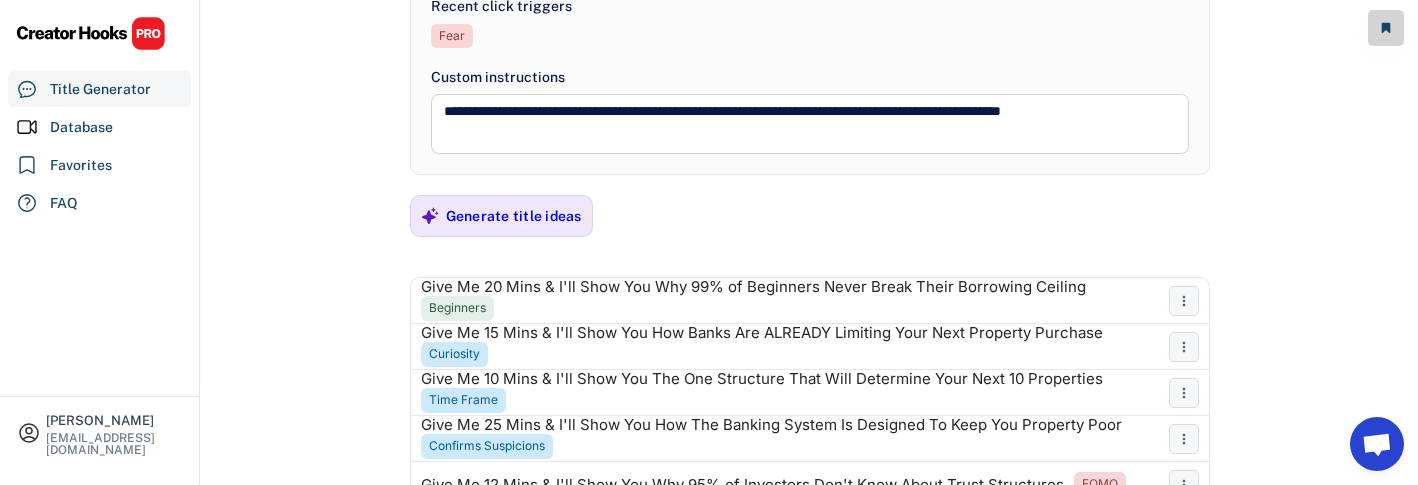 scroll, scrollTop: 0, scrollLeft: 0, axis: both 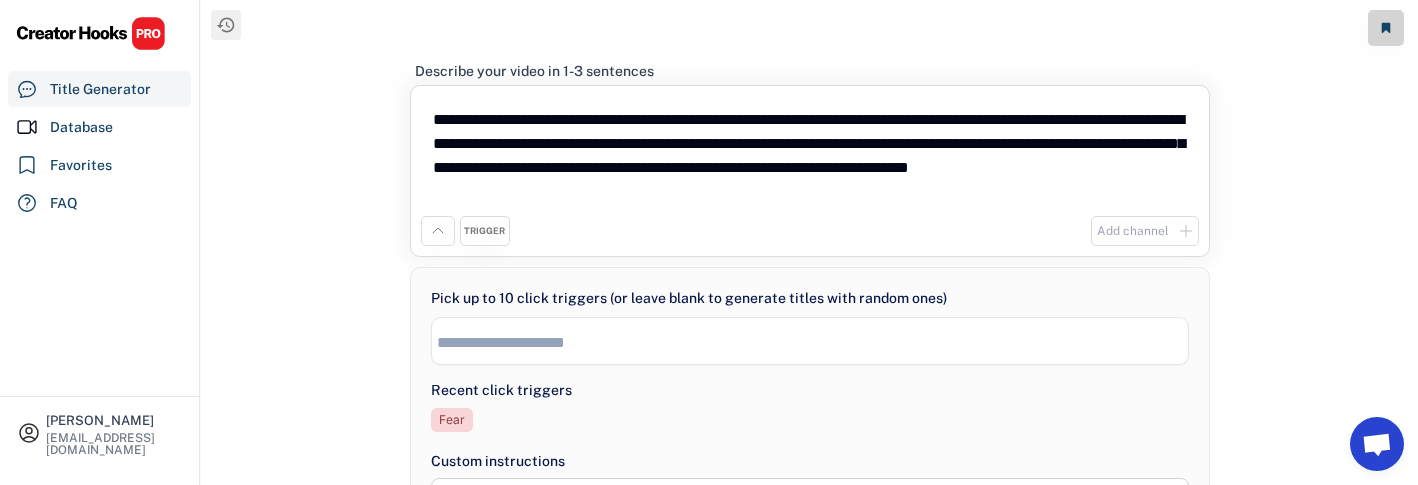 drag, startPoint x: 647, startPoint y: 192, endPoint x: 384, endPoint y: 108, distance: 276.08875 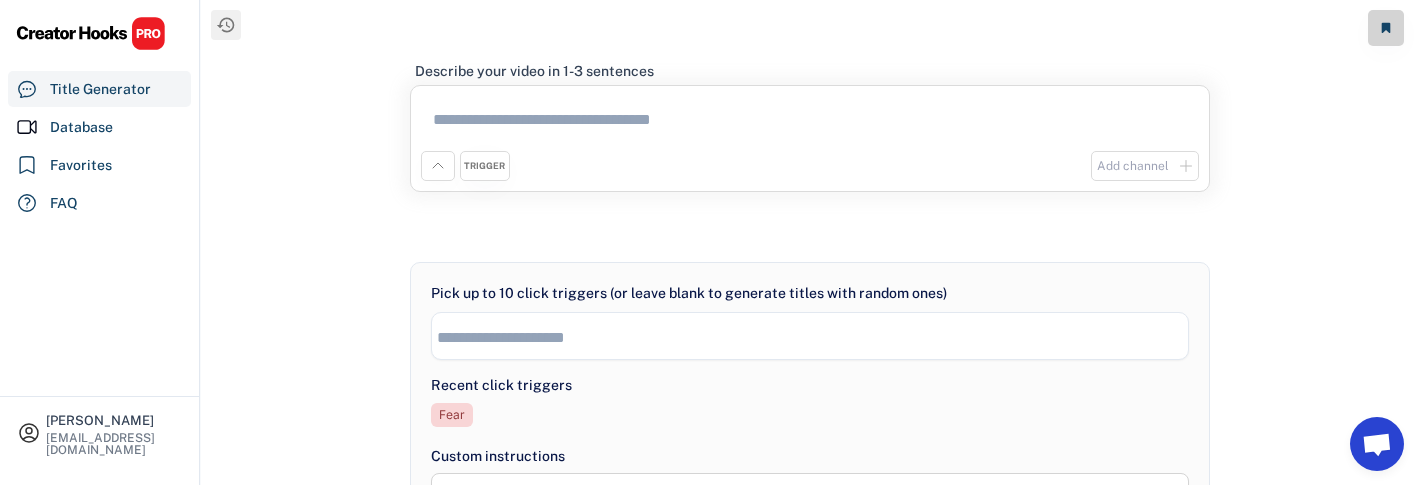 paste on "**********" 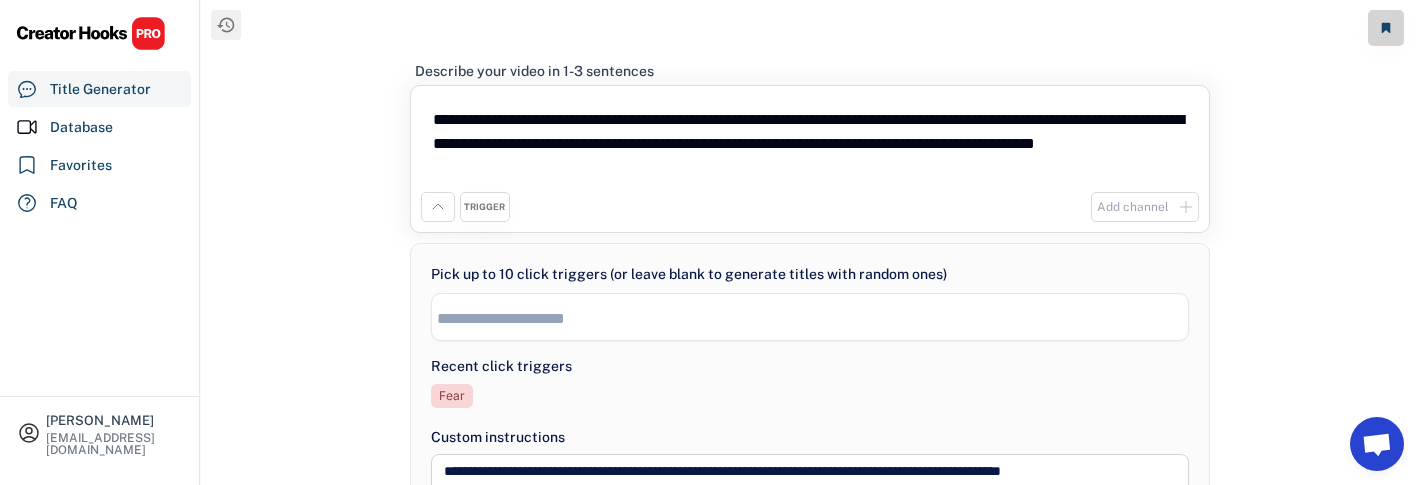 click on "**********" at bounding box center (810, 144) 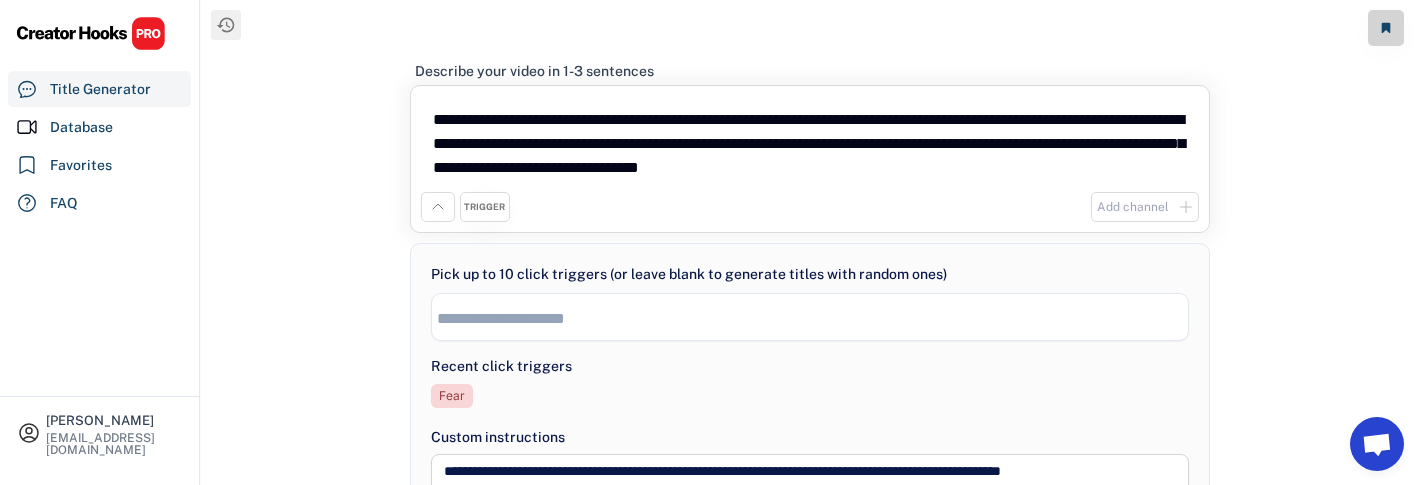 click on "**********" at bounding box center [810, 144] 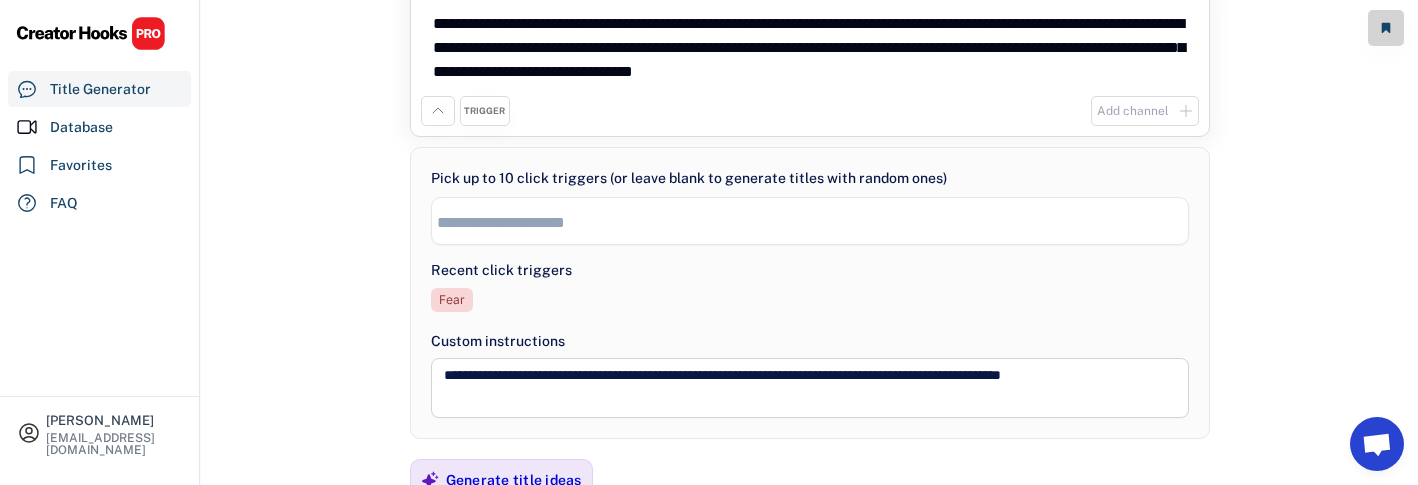 scroll, scrollTop: 104, scrollLeft: 0, axis: vertical 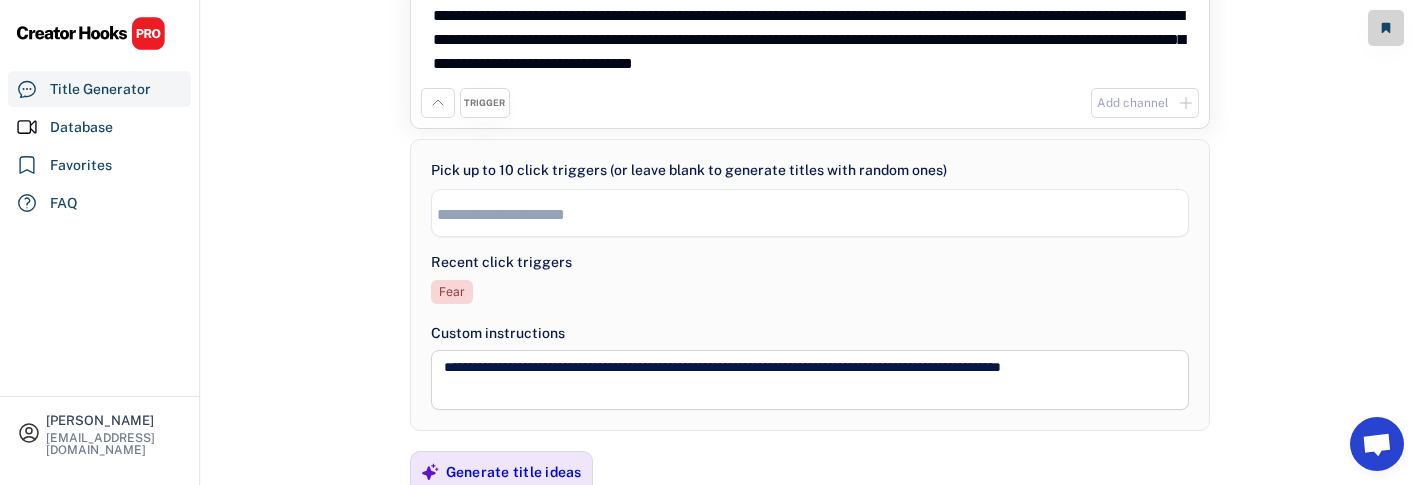type on "**********" 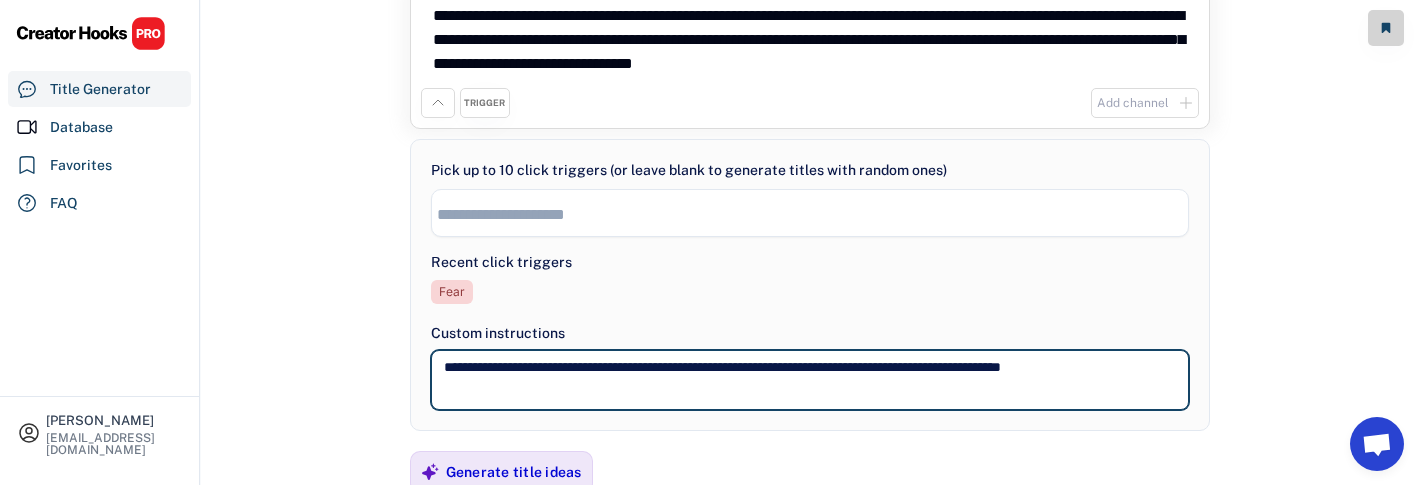 click on "**********" at bounding box center (810, 380) 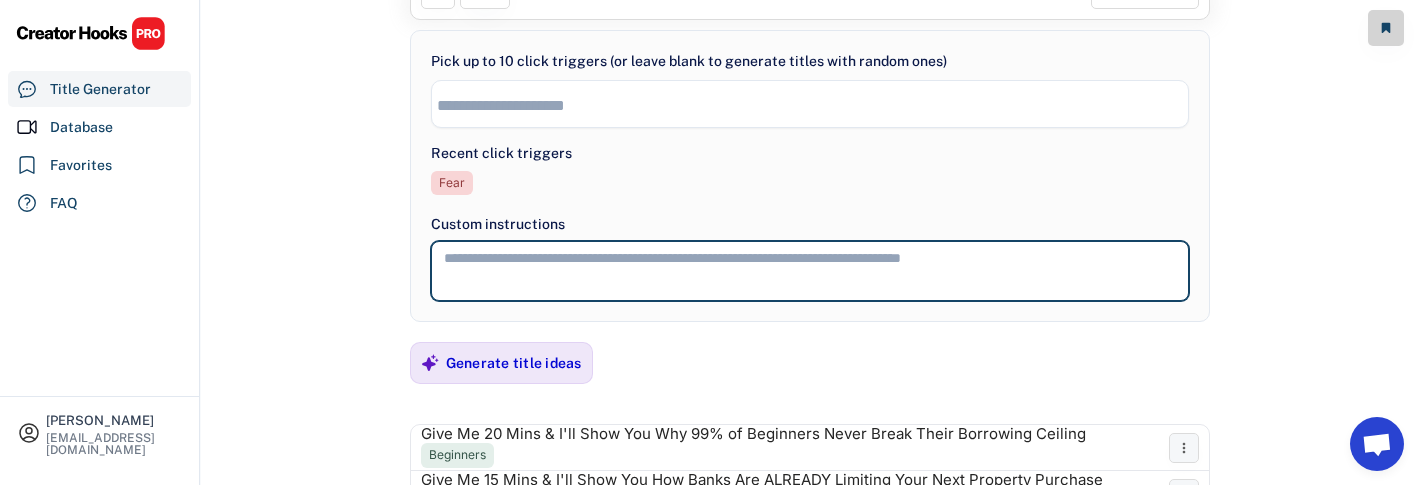scroll, scrollTop: 251, scrollLeft: 0, axis: vertical 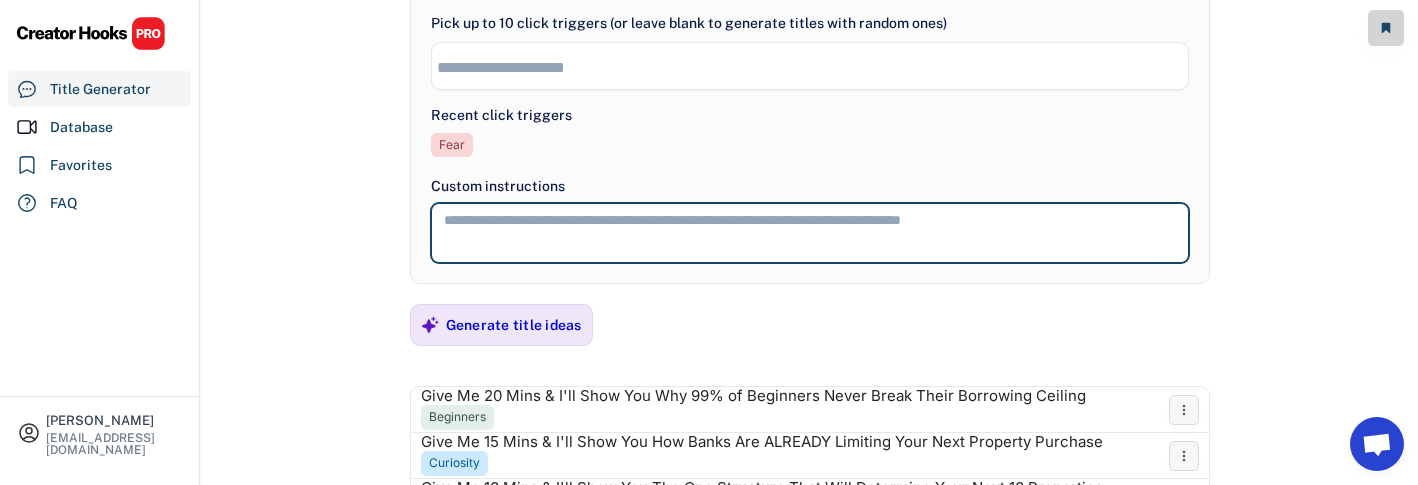 type 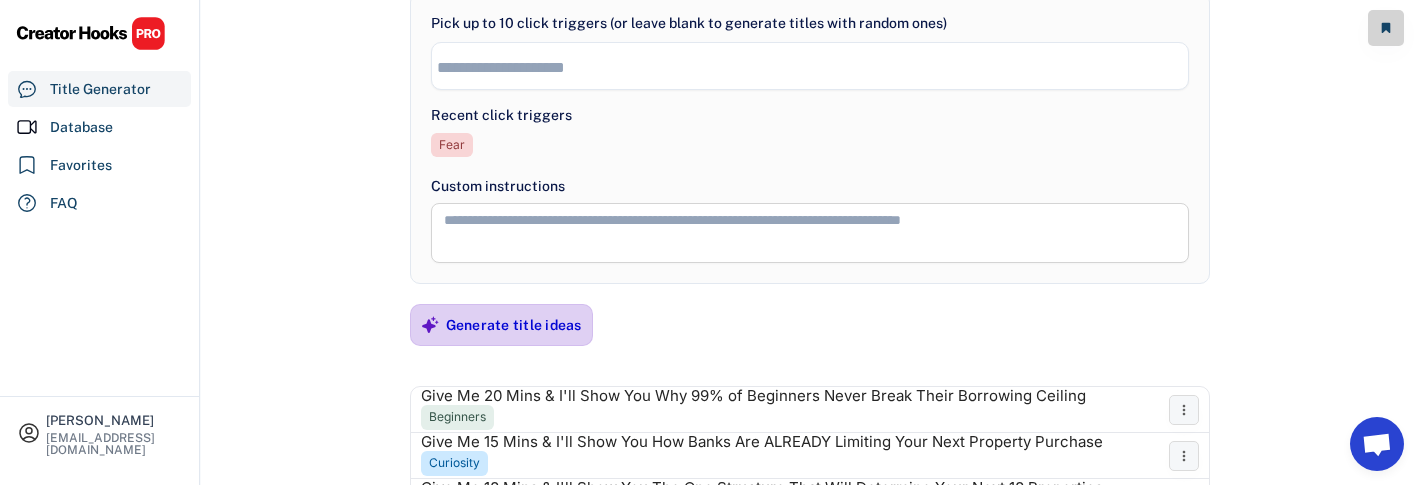 click on "Generate title ideas" at bounding box center [514, 325] 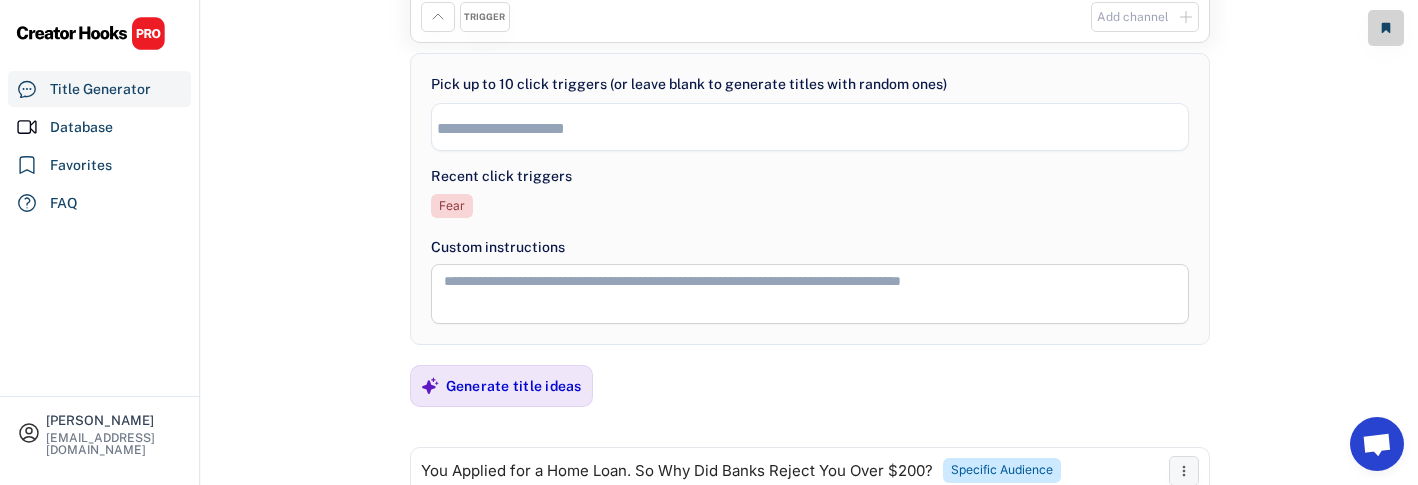 scroll, scrollTop: 0, scrollLeft: 0, axis: both 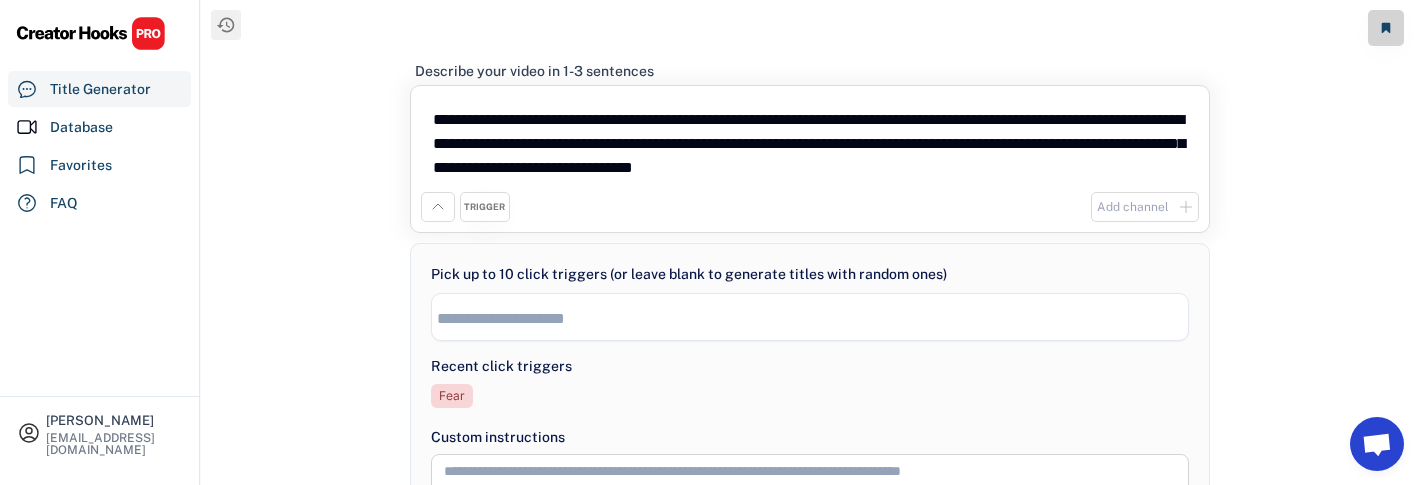 click on "**********" at bounding box center (810, 144) 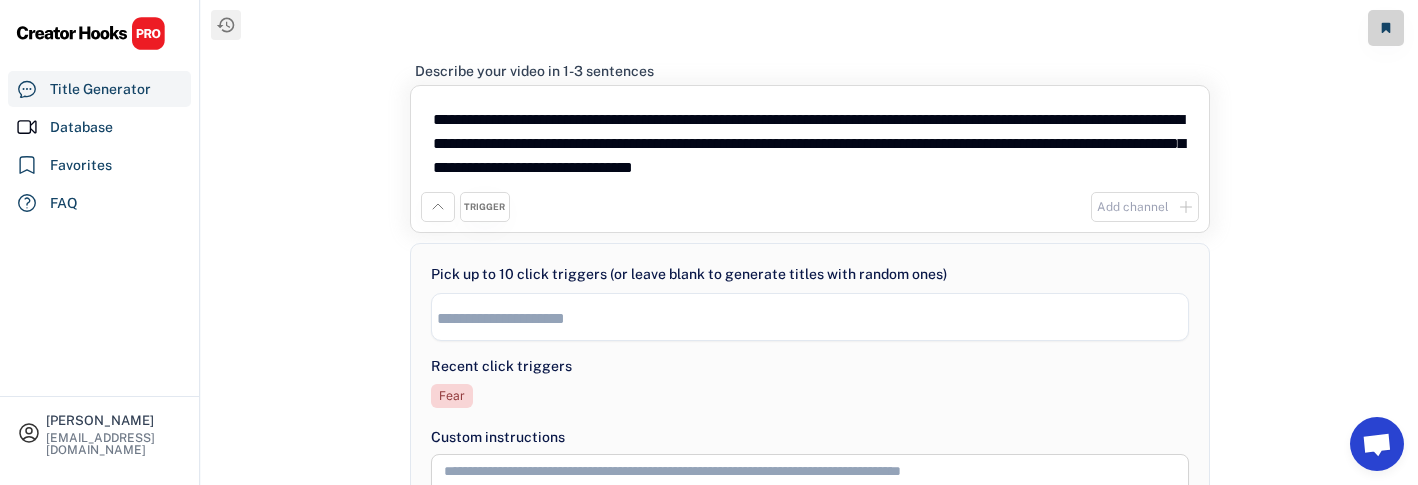 drag, startPoint x: 1007, startPoint y: 148, endPoint x: 898, endPoint y: 122, distance: 112.05802 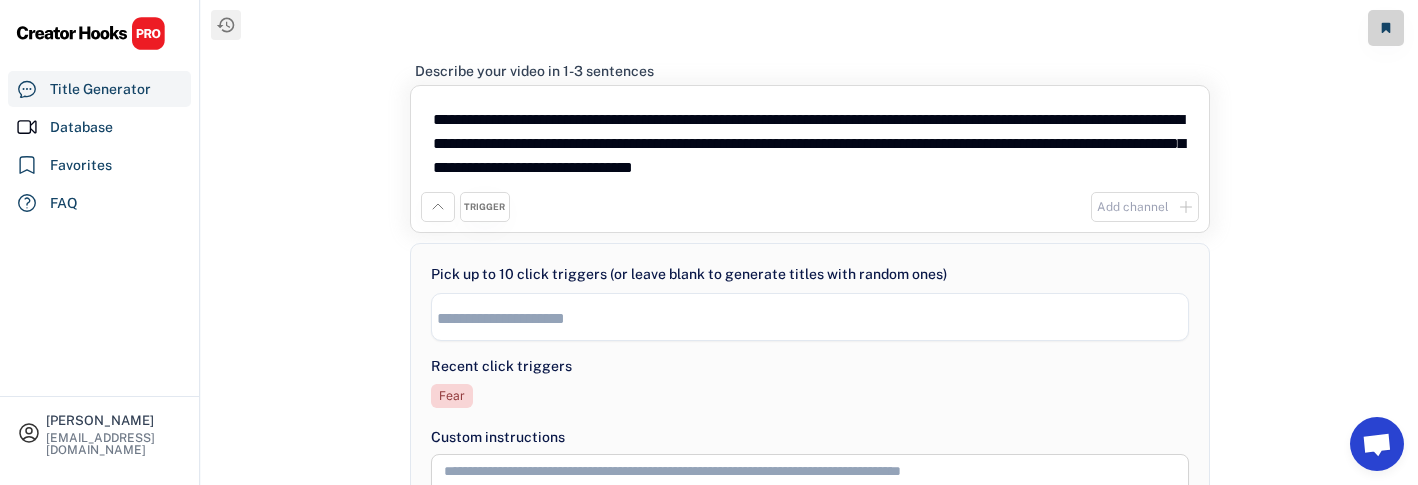 click on "**********" at bounding box center [810, 144] 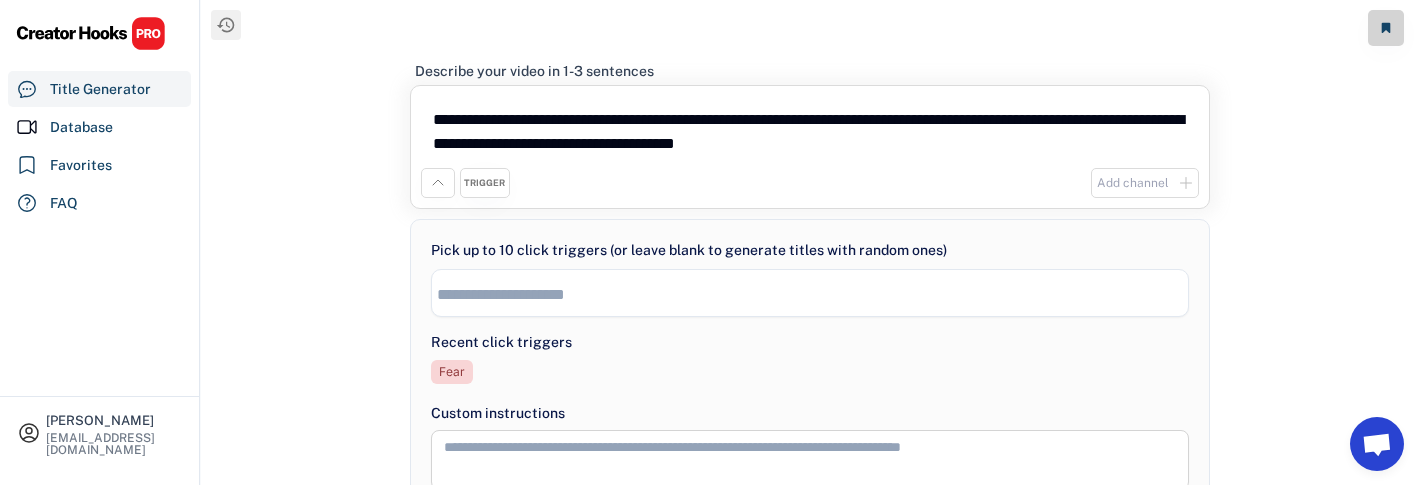 scroll, scrollTop: 407, scrollLeft: 0, axis: vertical 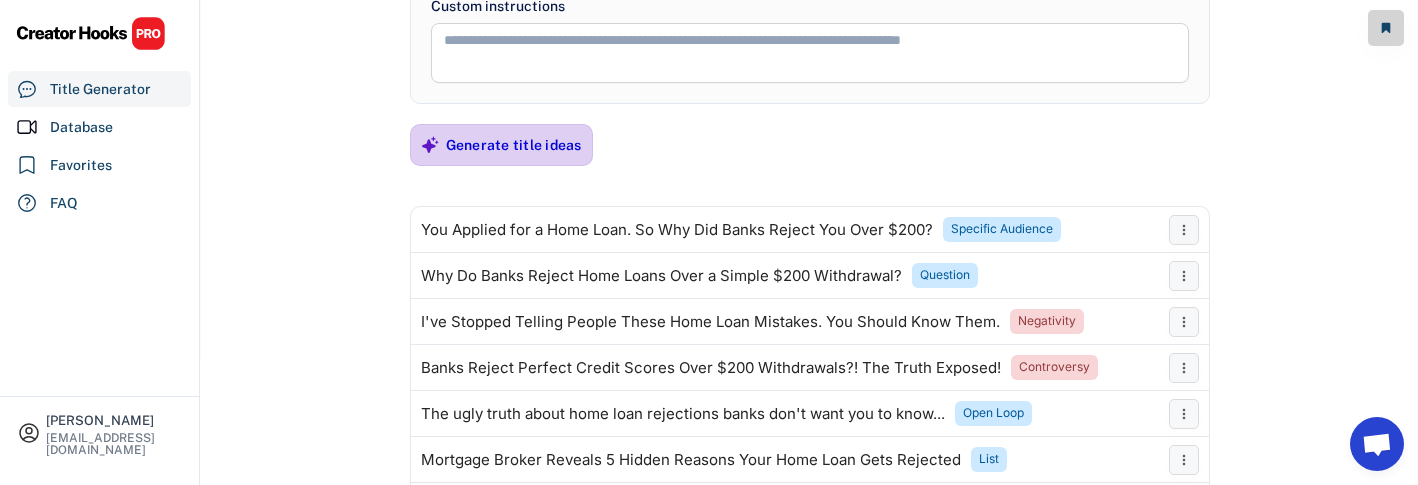 type on "**********" 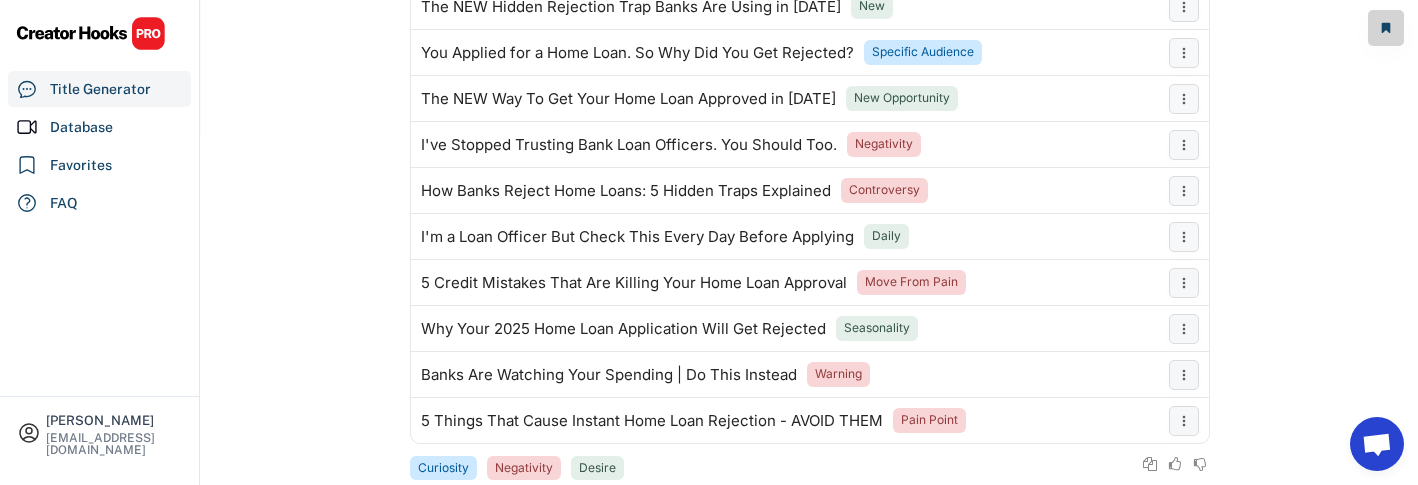 scroll, scrollTop: 677, scrollLeft: 0, axis: vertical 